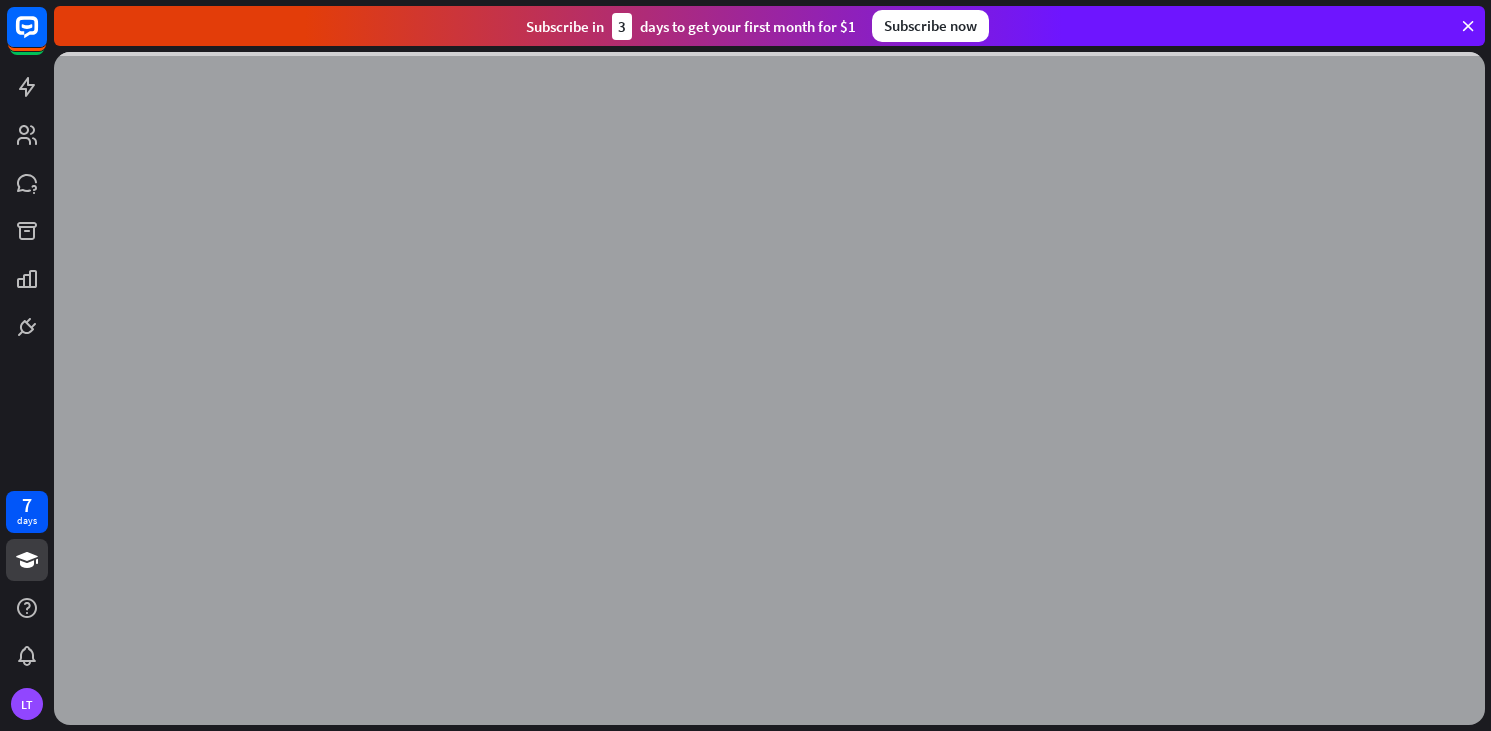 scroll, scrollTop: 0, scrollLeft: 0, axis: both 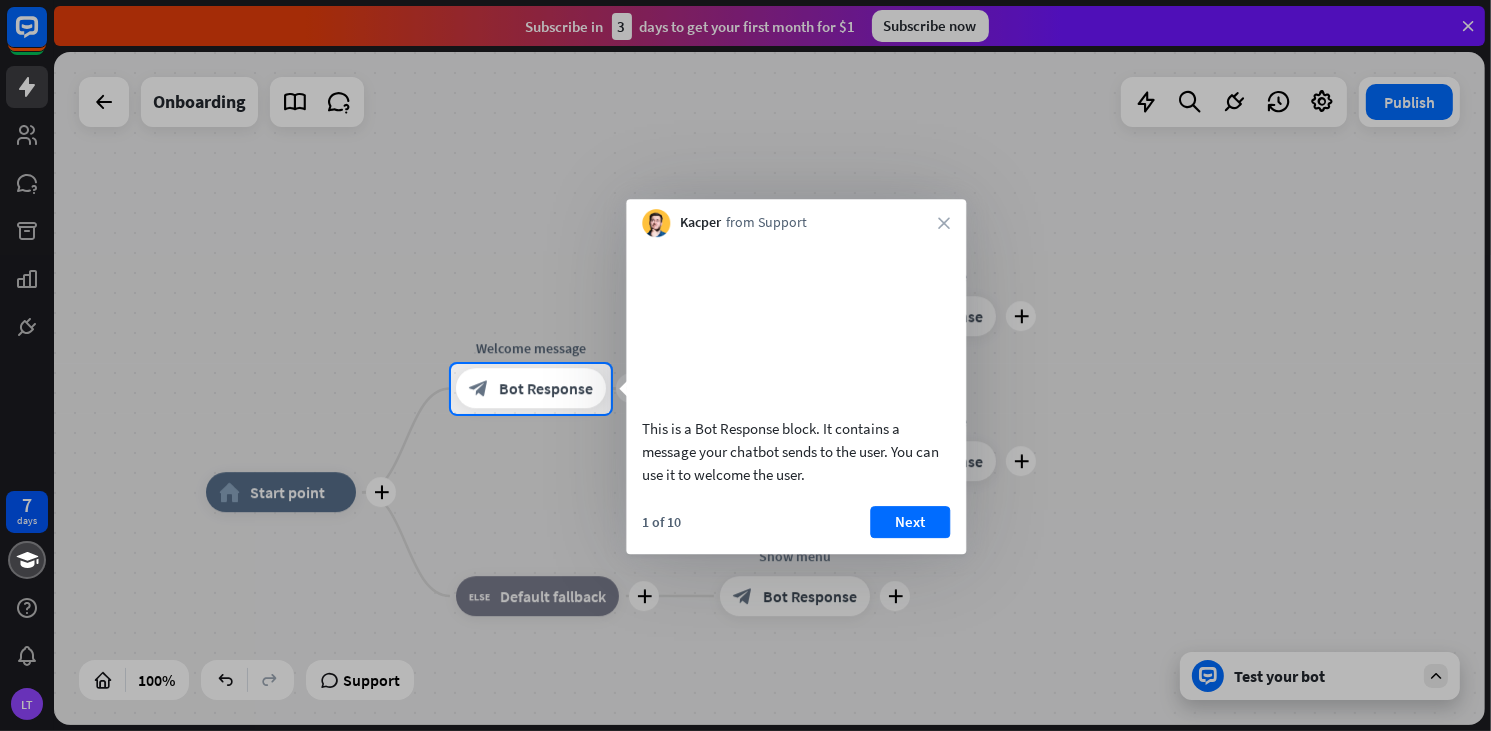 click at bounding box center (745, 182) 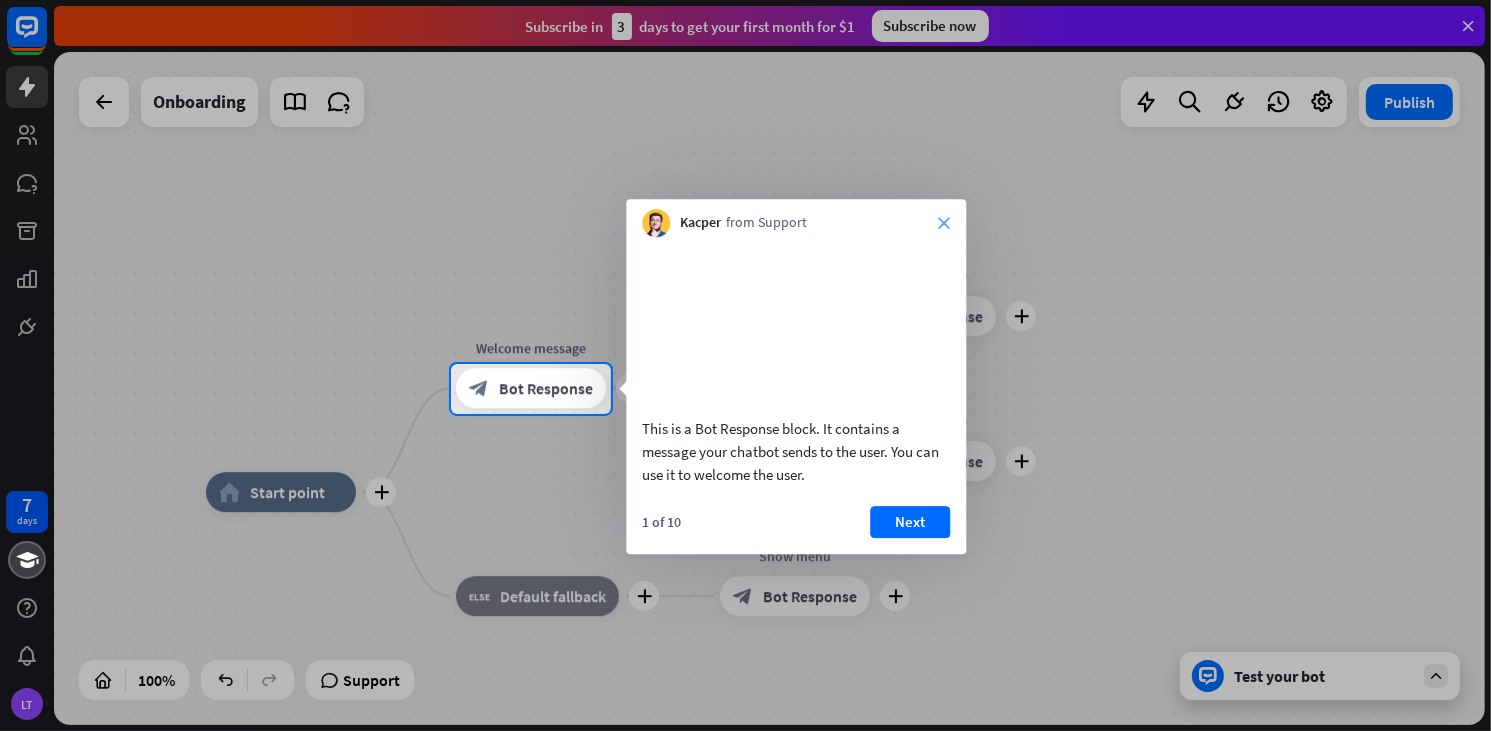 click on "close" at bounding box center [944, 223] 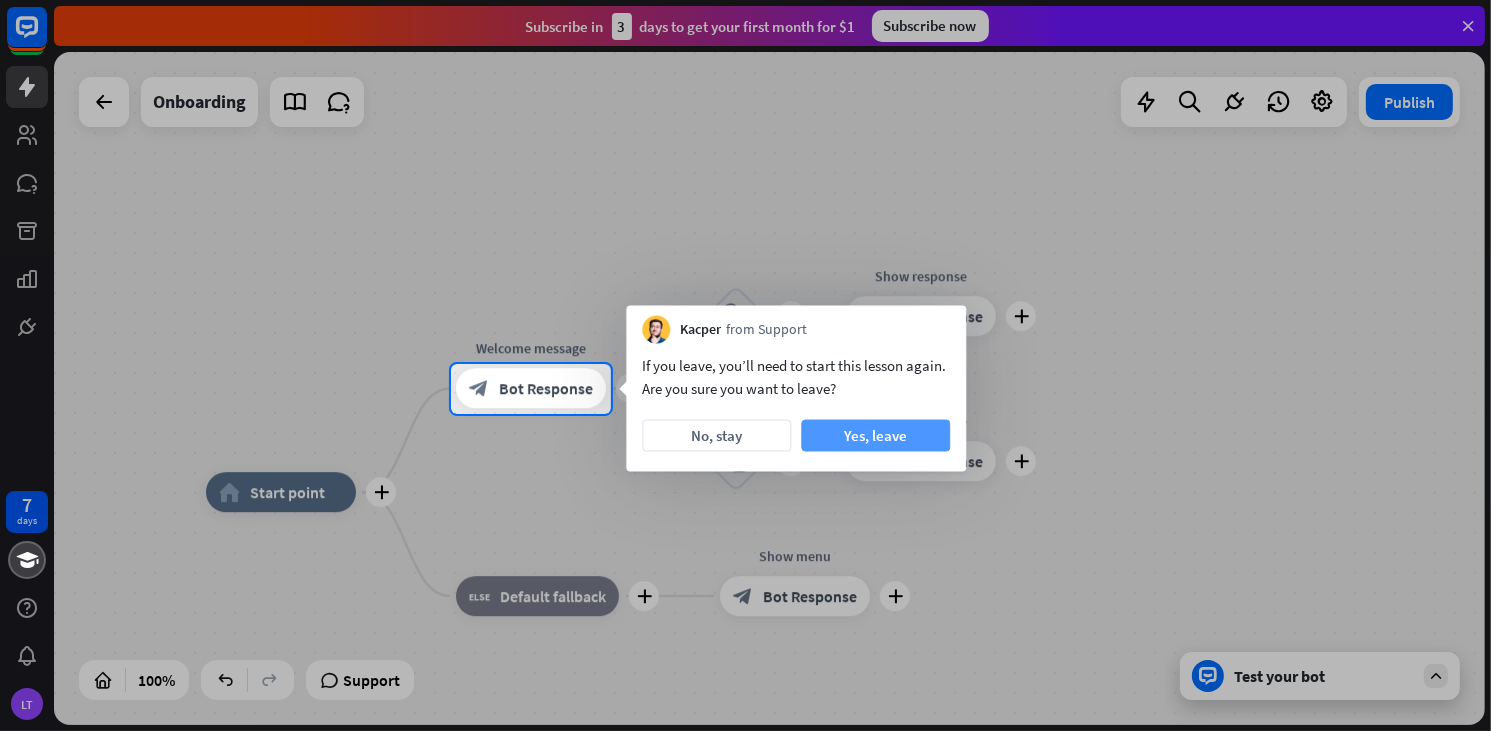 click on "Yes, leave" at bounding box center (875, 436) 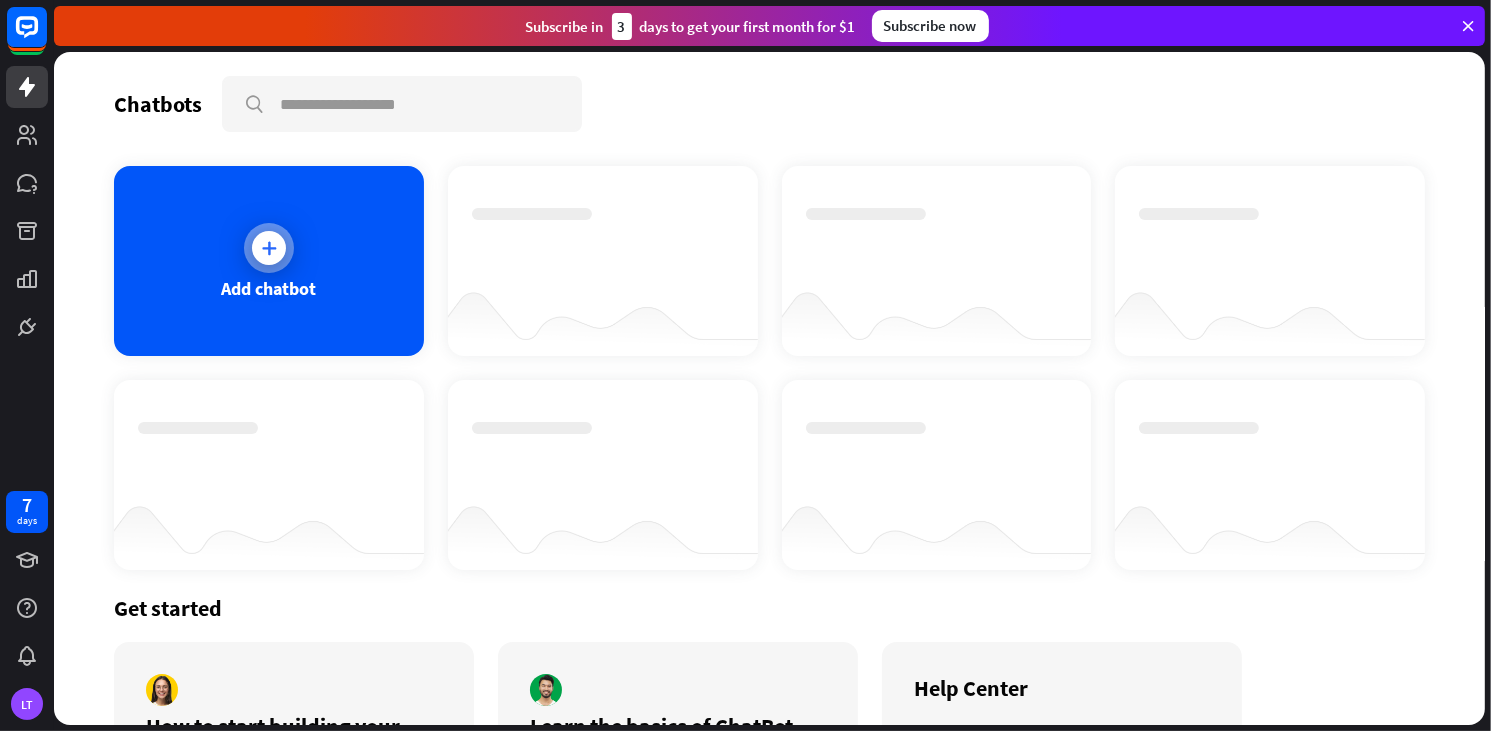 click at bounding box center (269, 248) 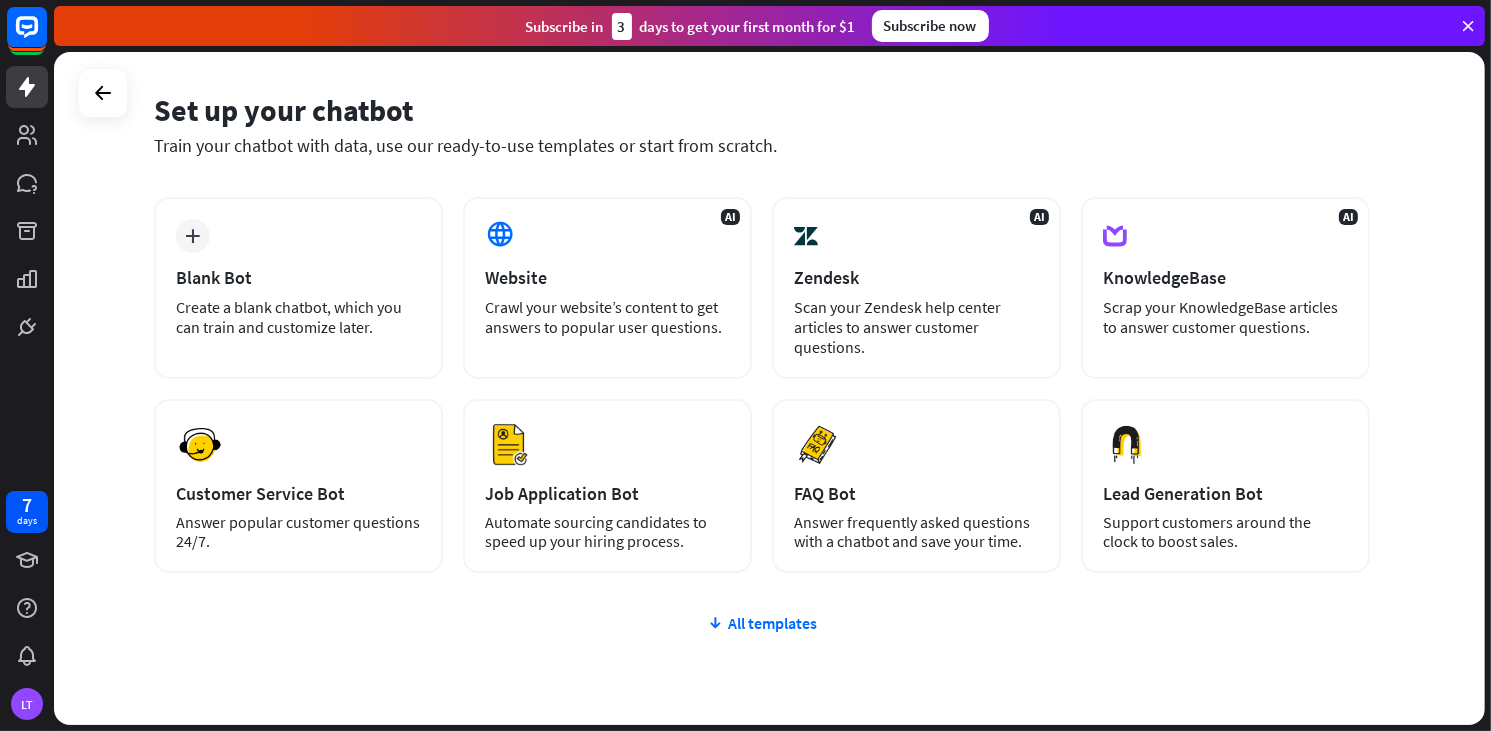 scroll, scrollTop: 152, scrollLeft: 0, axis: vertical 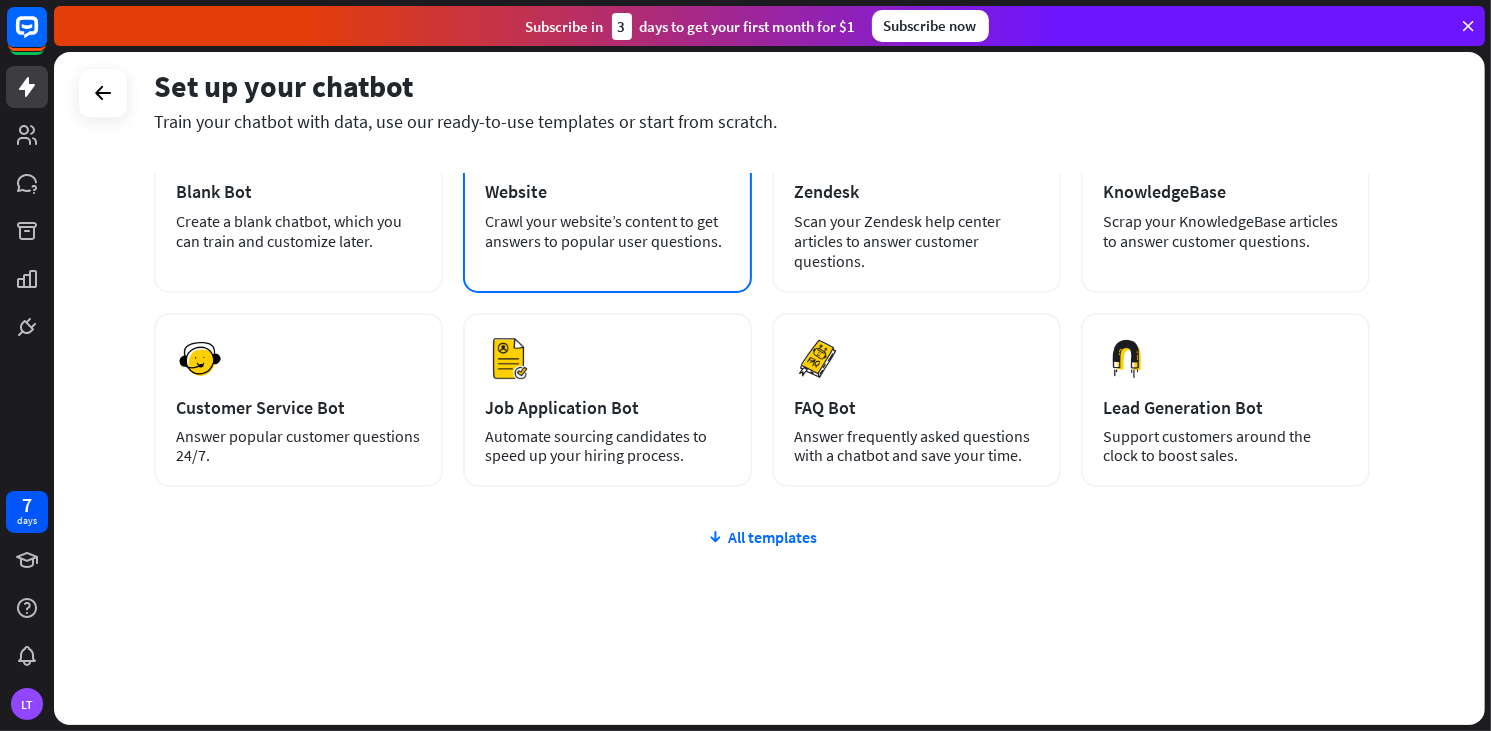 click on "AI     Website
Crawl your website’s content to get answers to
popular user questions." at bounding box center [607, 202] 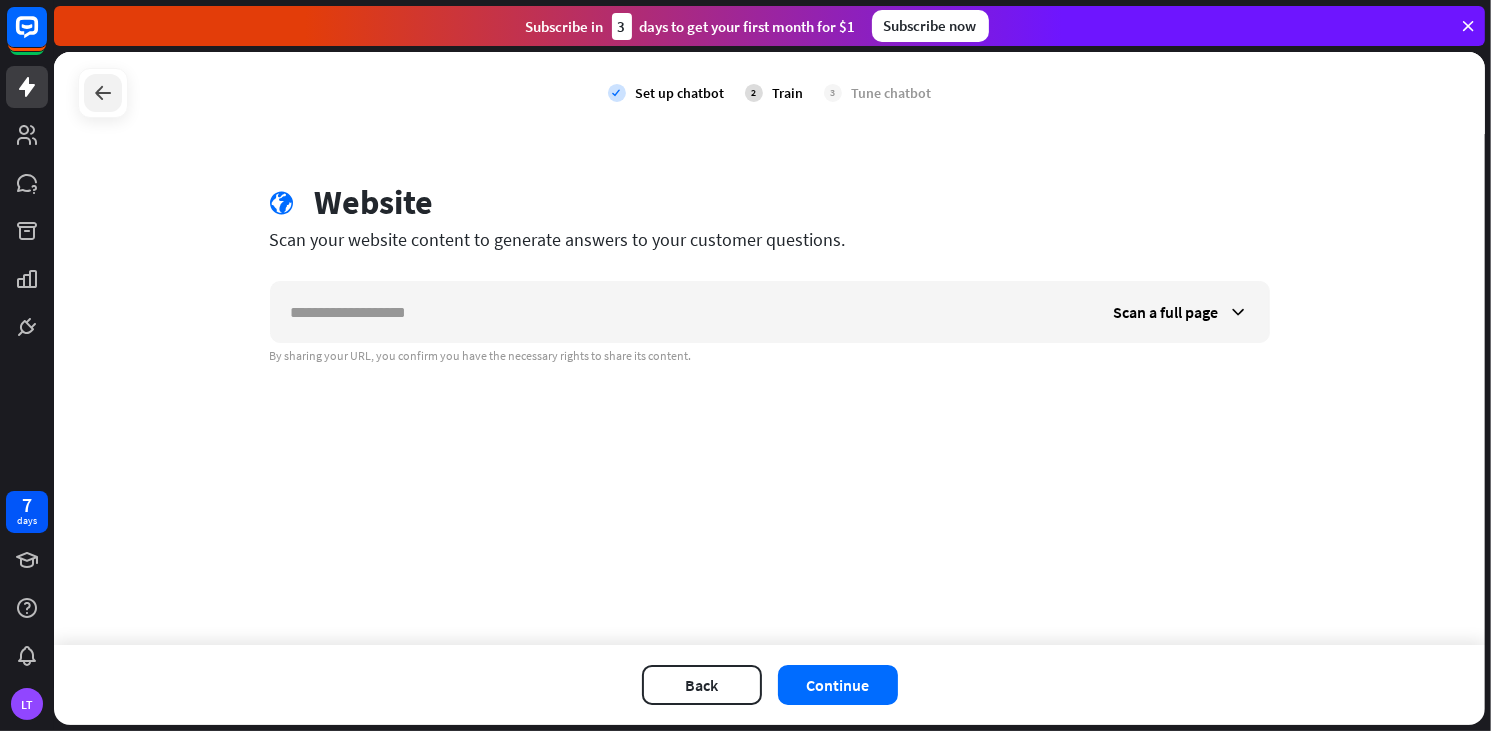 click at bounding box center [103, 93] 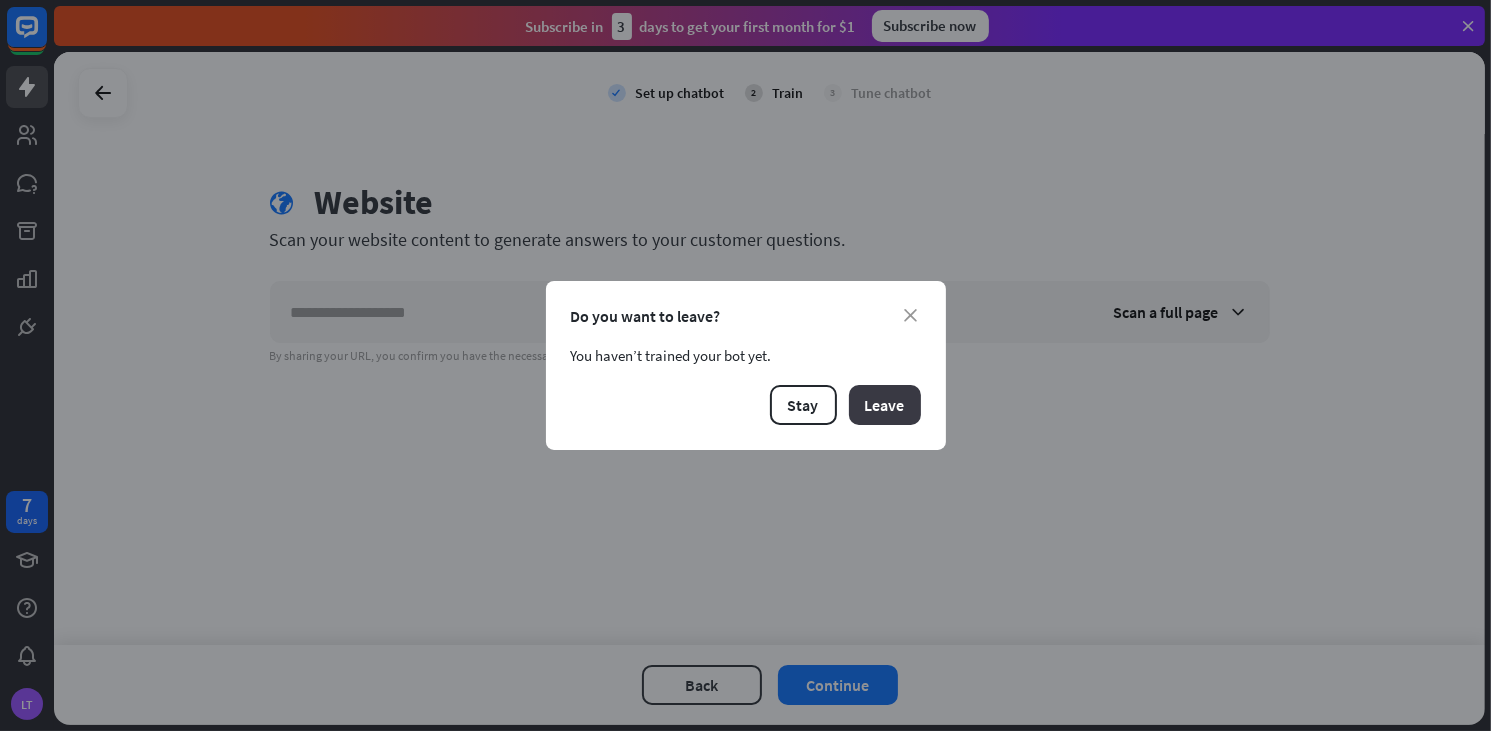 click on "Leave" at bounding box center [885, 405] 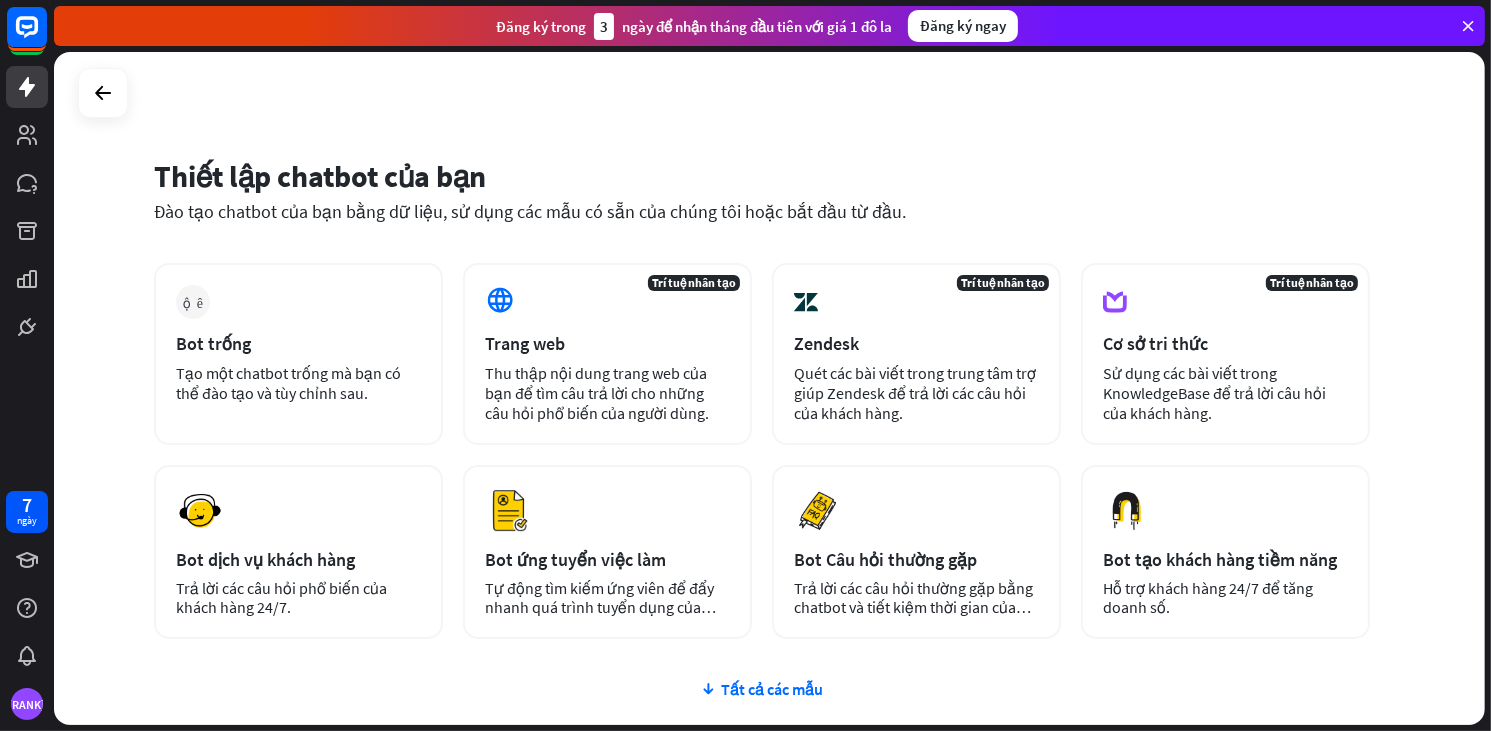 click on "Thiết lập chatbot của bạn
Đào tạo chatbot của bạn bằng dữ liệu, sử dụng các mẫu có sẵn của chúng tôi hoặc bắt đầu từ đầu.
cộng thêm   Bot trống
Tạo một chatbot trống mà bạn có thể đào tạo và tùy chỉnh sau.
Trí tuệ nhân tạo     Trang web
Thu thập nội dung trang web của bạn để tìm câu trả lời cho những câu hỏi phổ biến của người dùng.
Trí tuệ nhân tạo               Zendesk
Quét các bài viết trong trung tâm trợ giúp Zendesk để trả lời các câu hỏi của khách hàng.
Trí tuệ nhân tạo         Cơ sở tri thức
Xem trước" at bounding box center [769, 388] 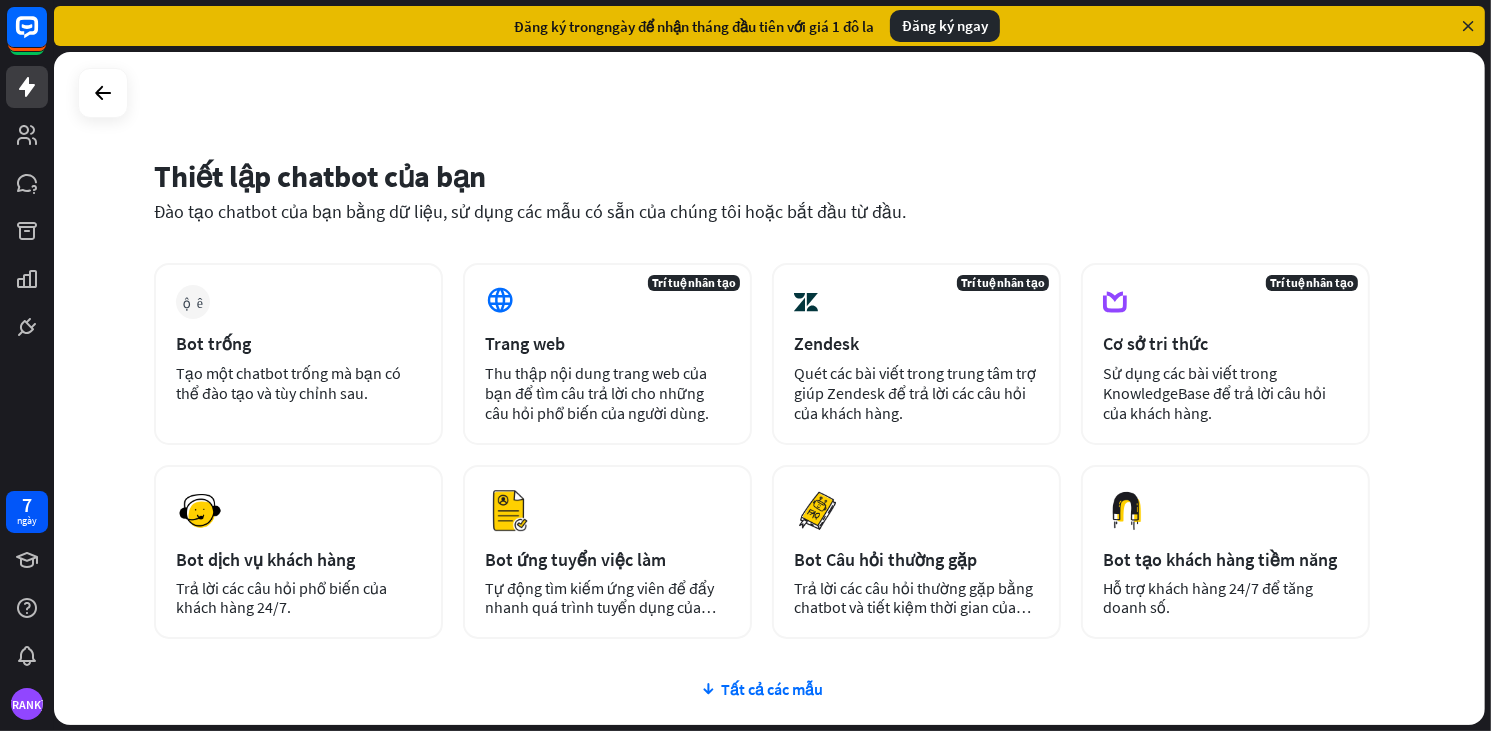 click at bounding box center [1468, 26] 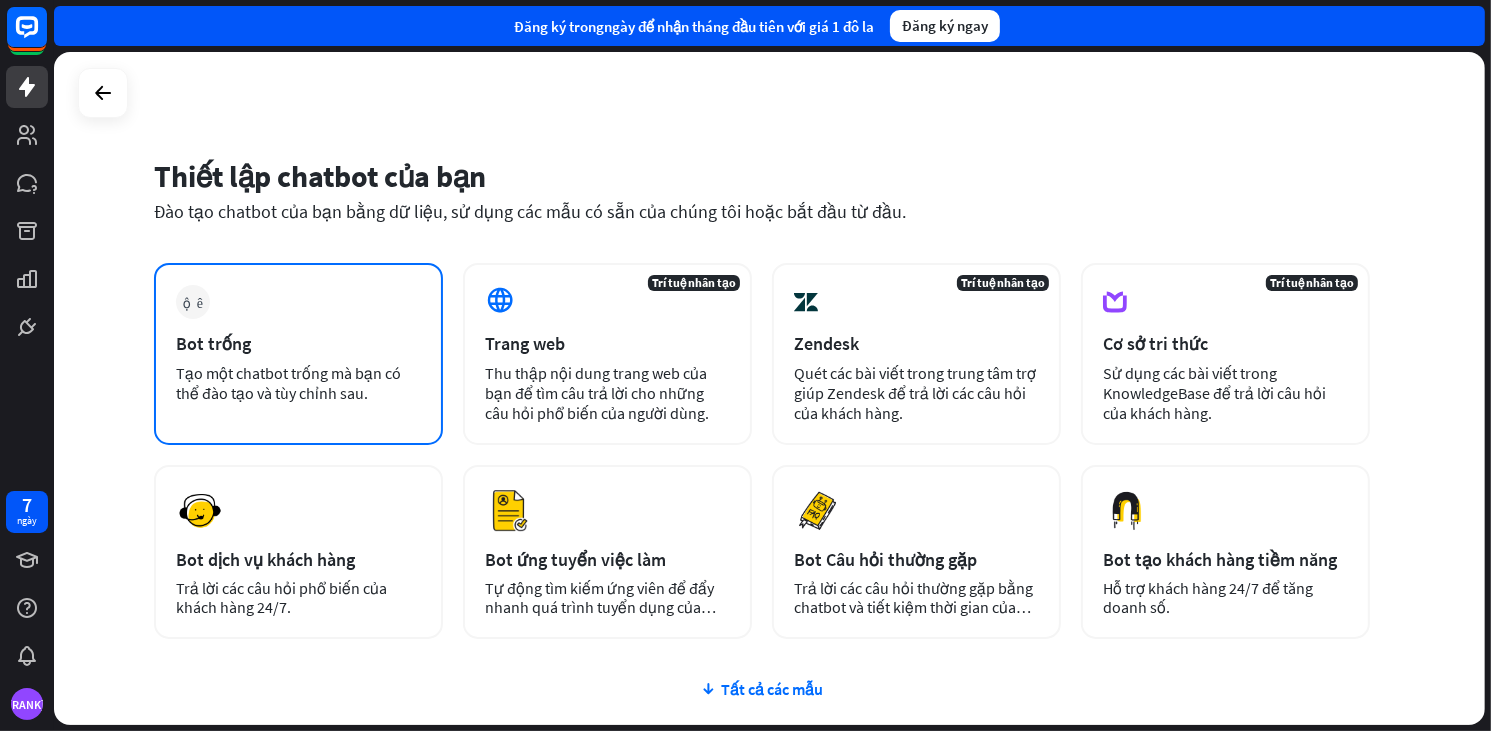 scroll, scrollTop: 152, scrollLeft: 0, axis: vertical 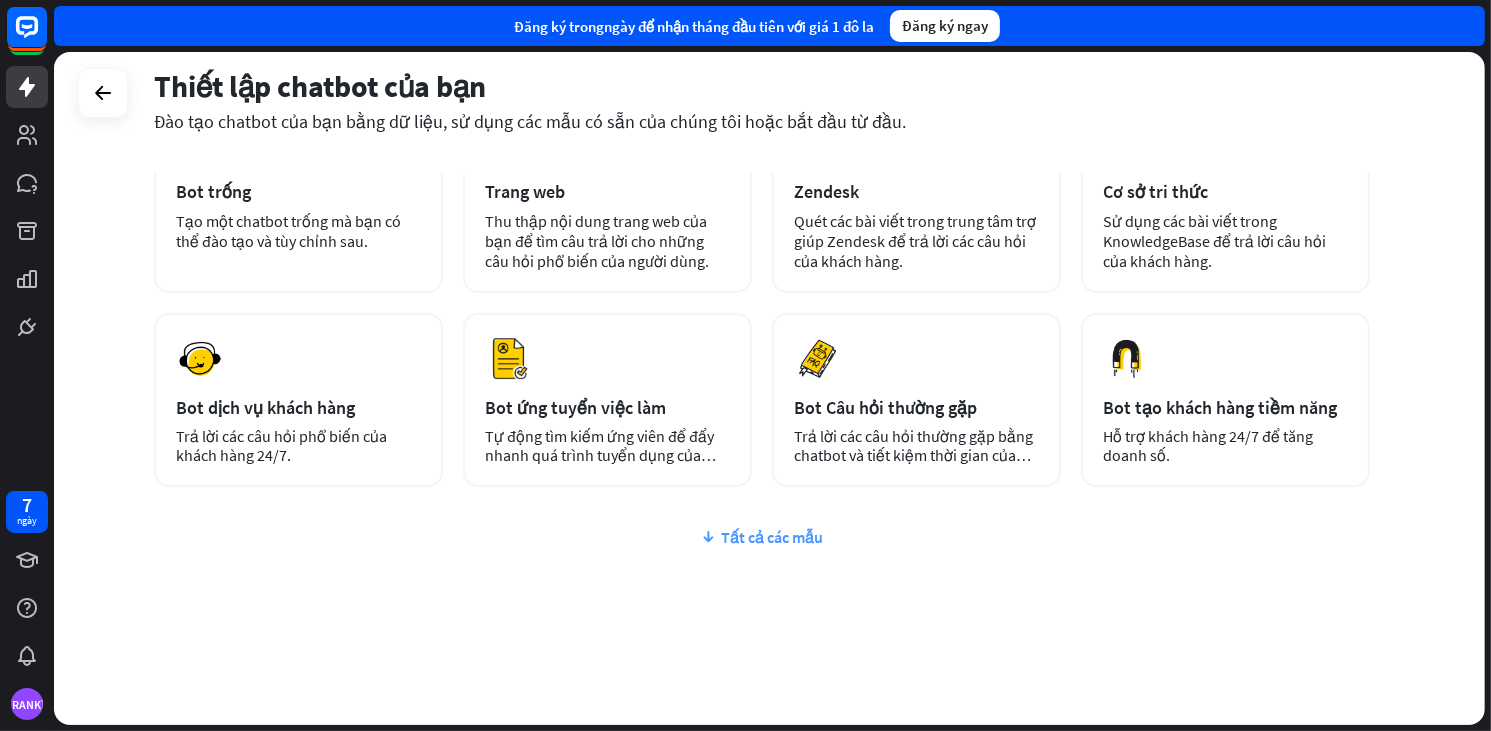 click on "Tất cả các mẫu" at bounding box center [773, 537] 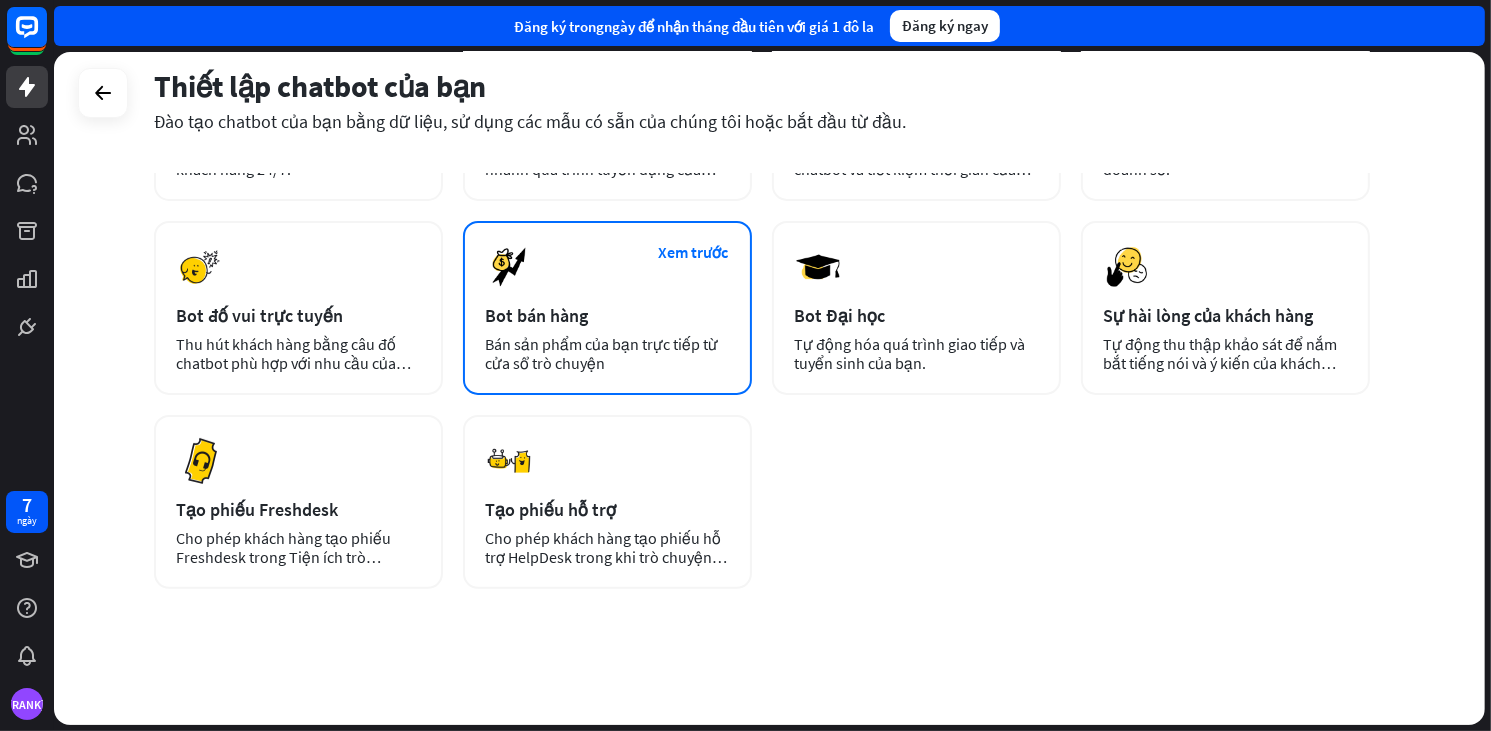 scroll, scrollTop: 0, scrollLeft: 0, axis: both 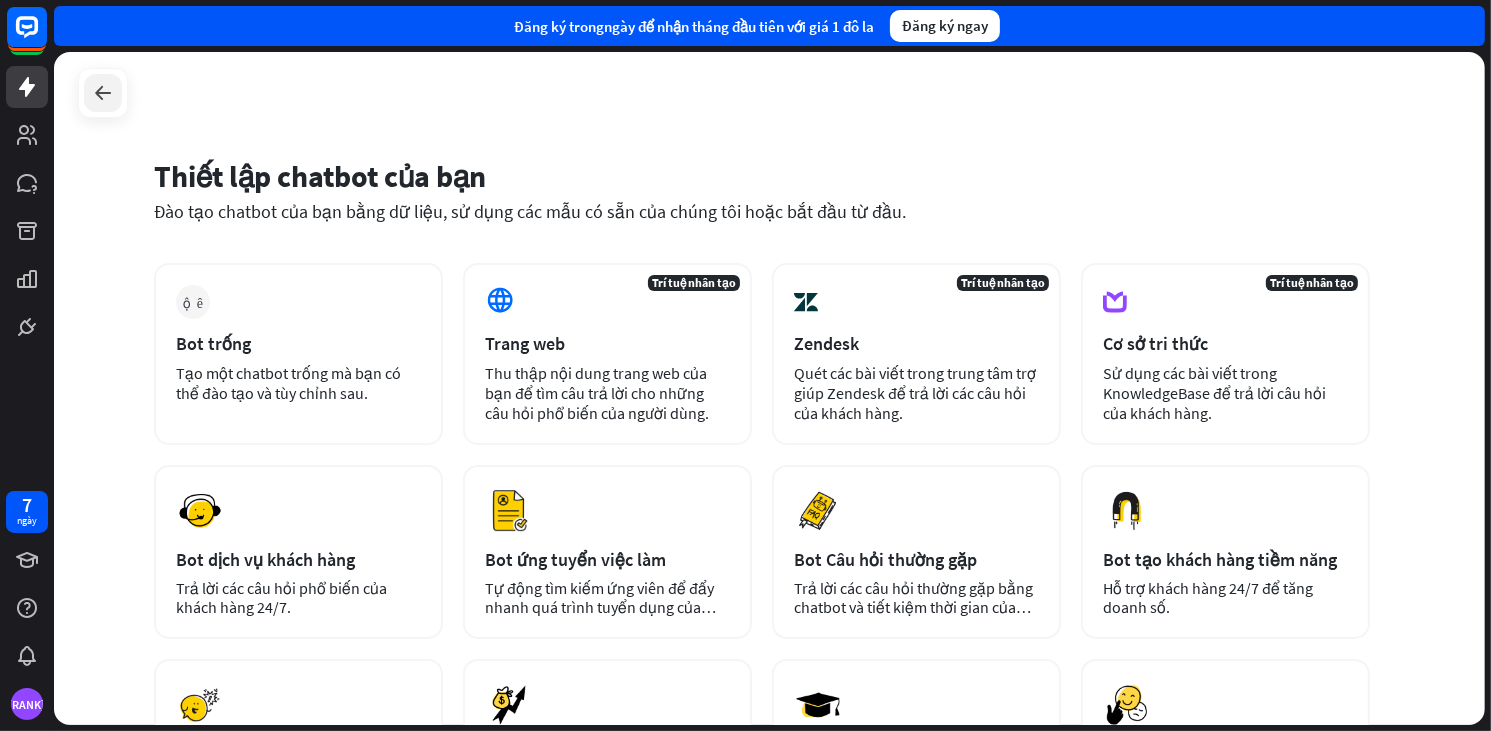 click at bounding box center (103, 93) 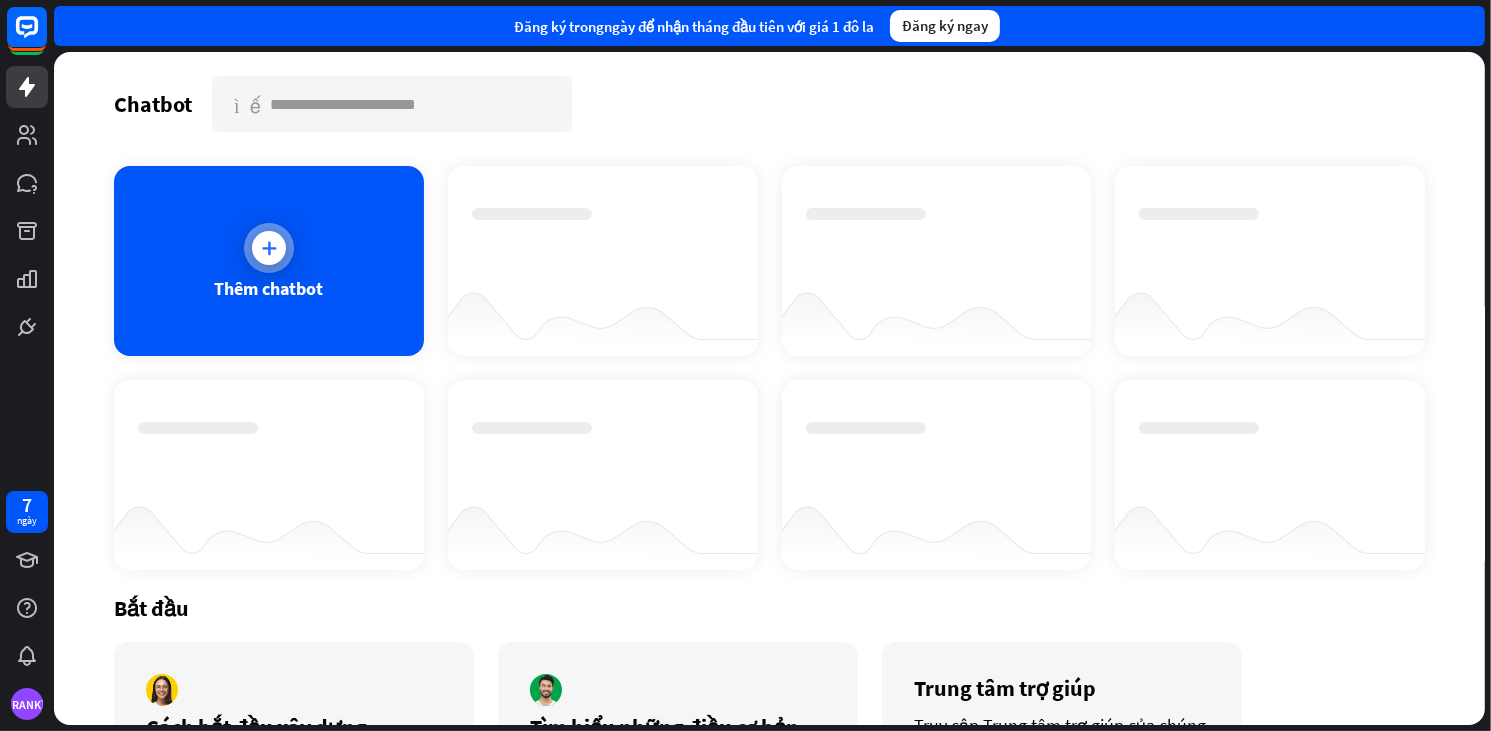 click on "Thêm chatbot" at bounding box center [268, 288] 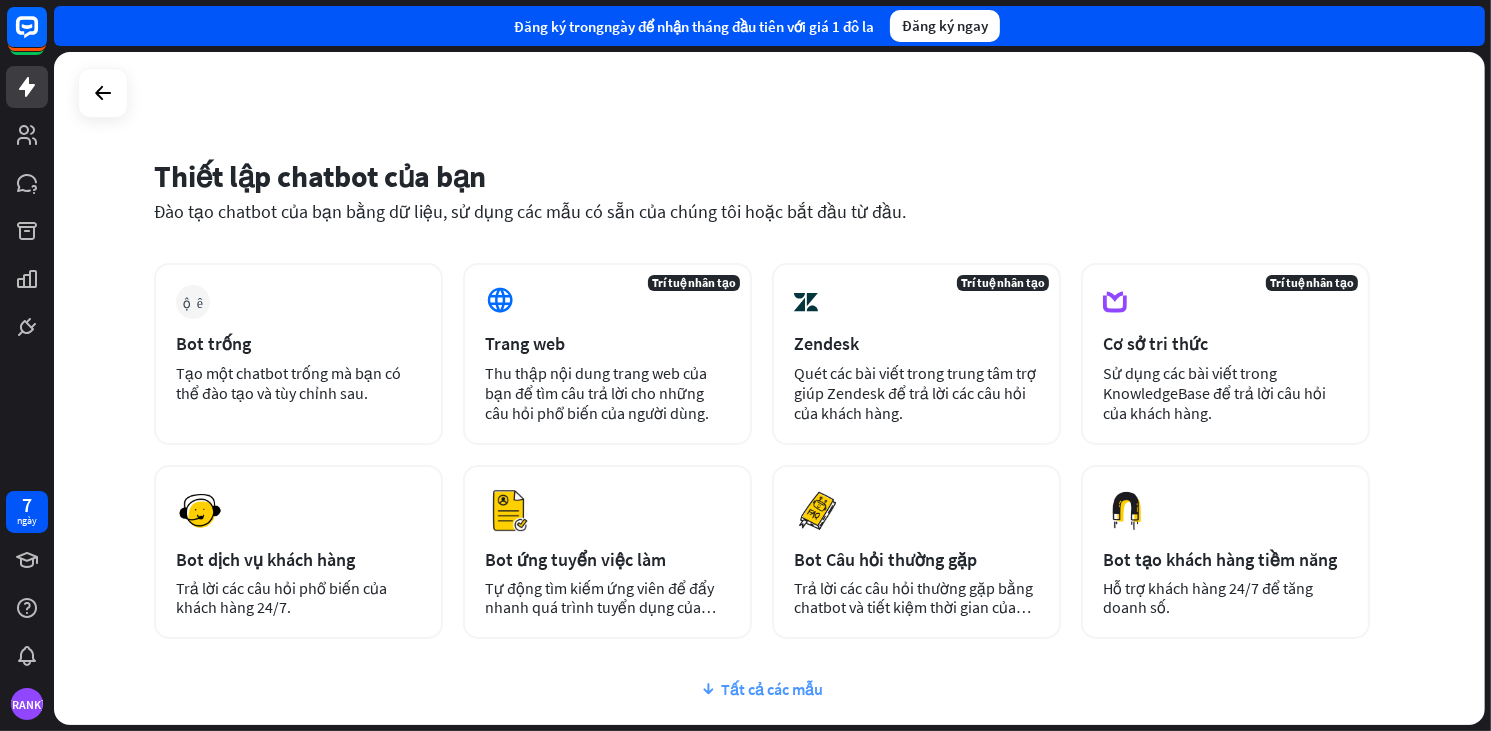 click on "Tất cả các mẫu" at bounding box center [773, 689] 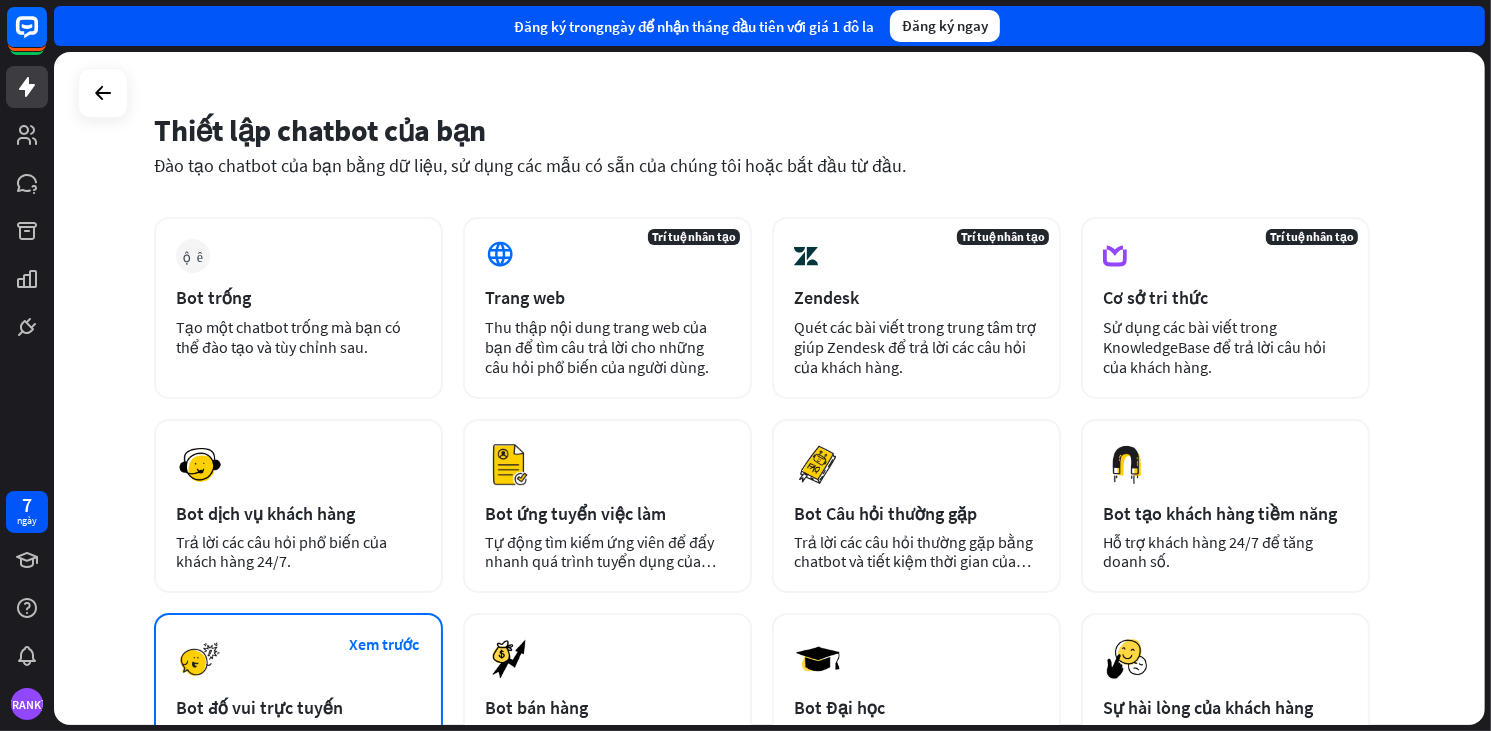scroll, scrollTop: 0, scrollLeft: 0, axis: both 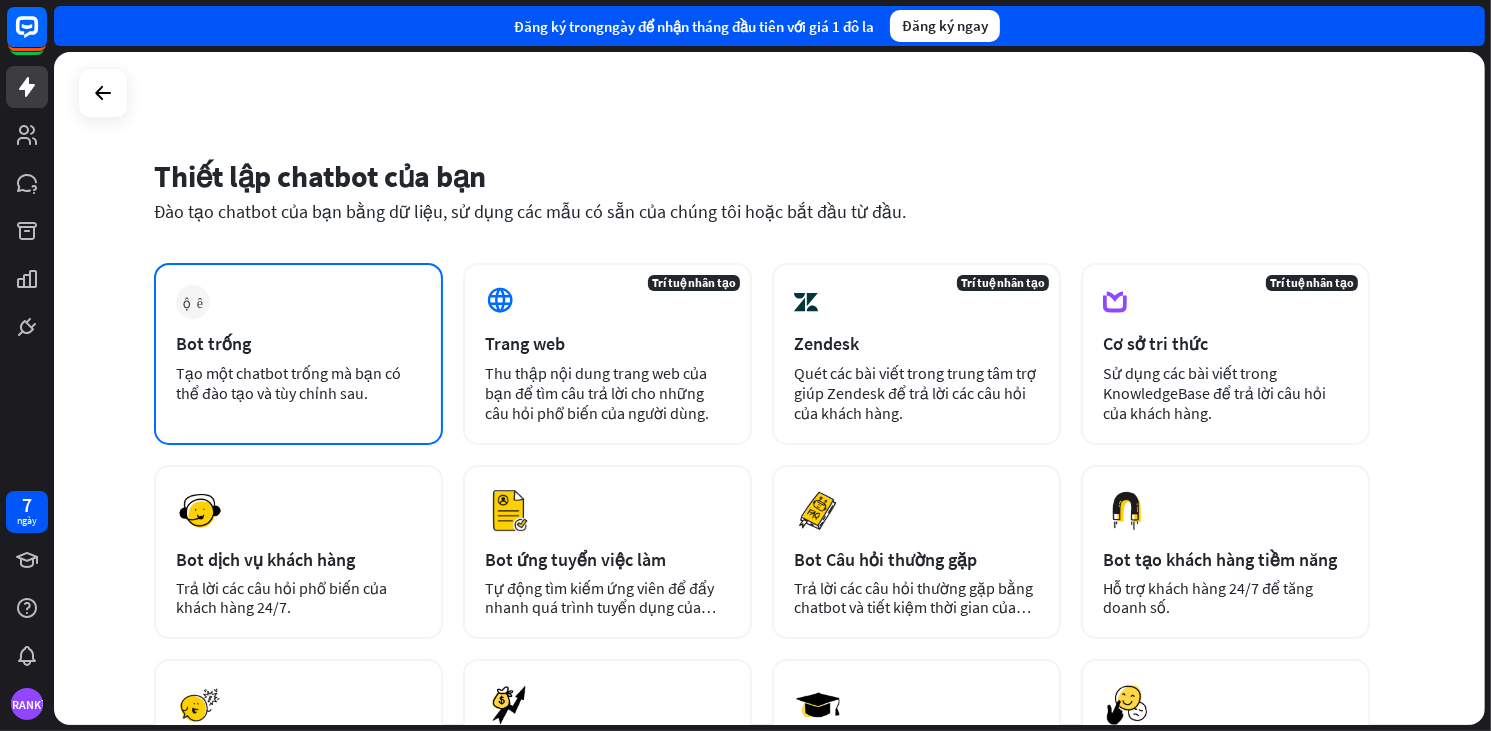 click on "Bot trống" at bounding box center [298, 343] 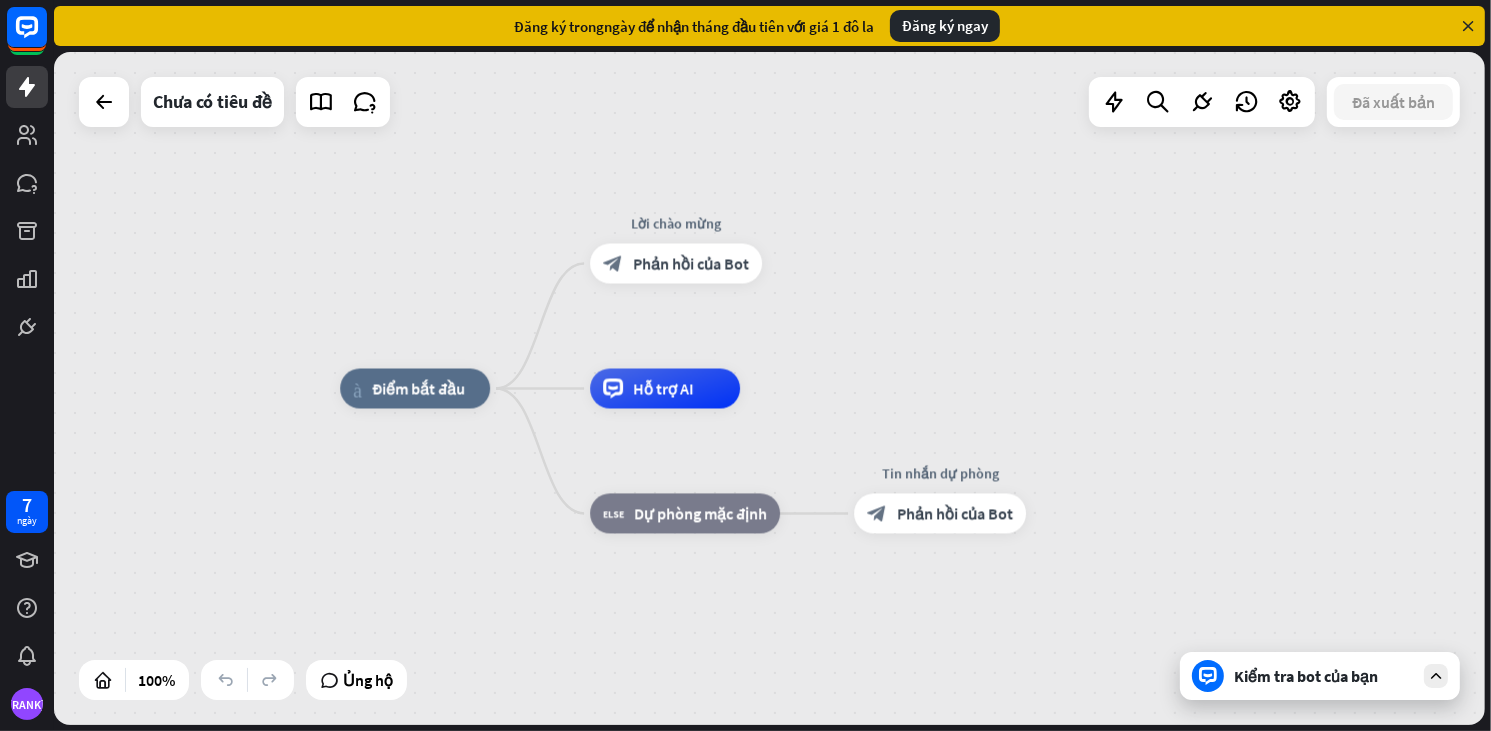 click on "Kiểm tra bot của bạn" at bounding box center (1306, 676) 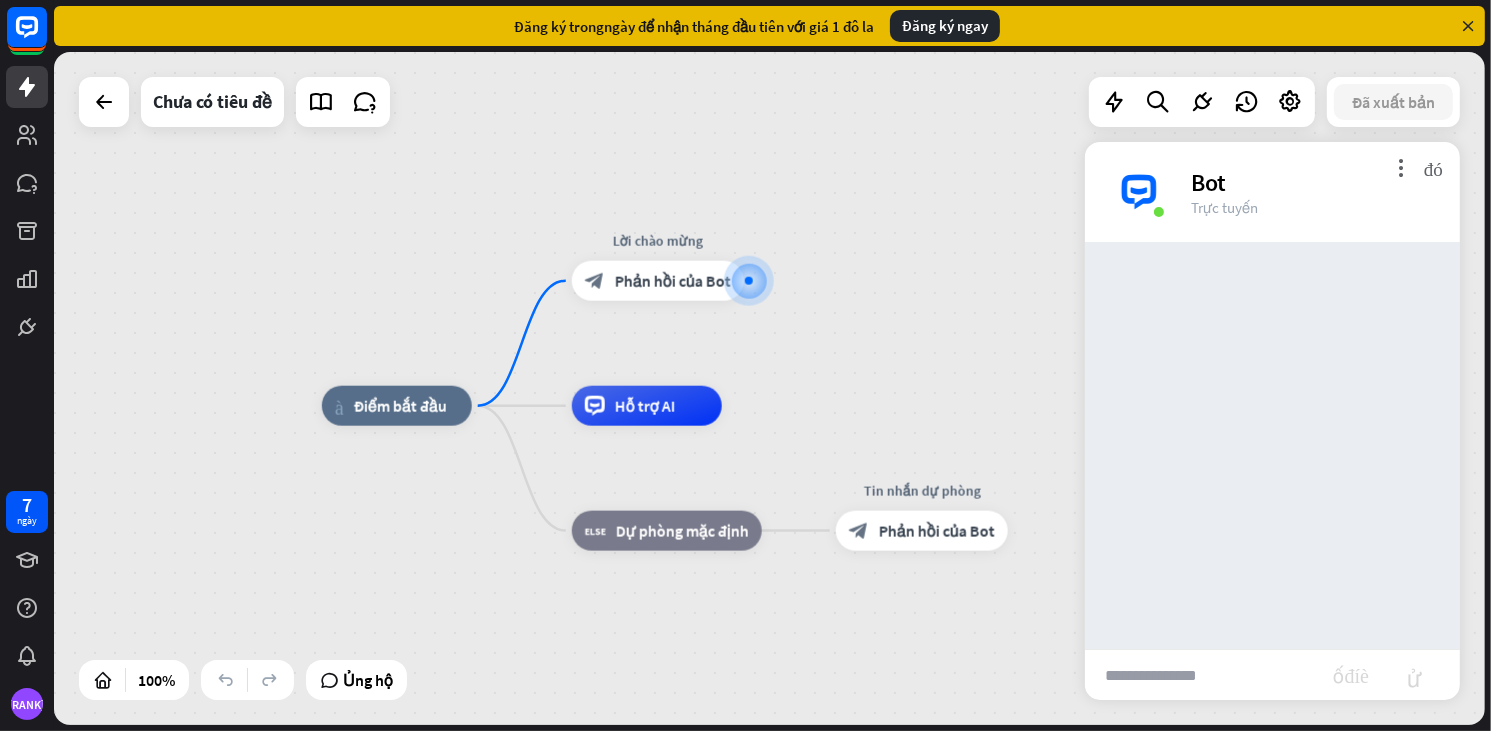 click at bounding box center (1209, 675) 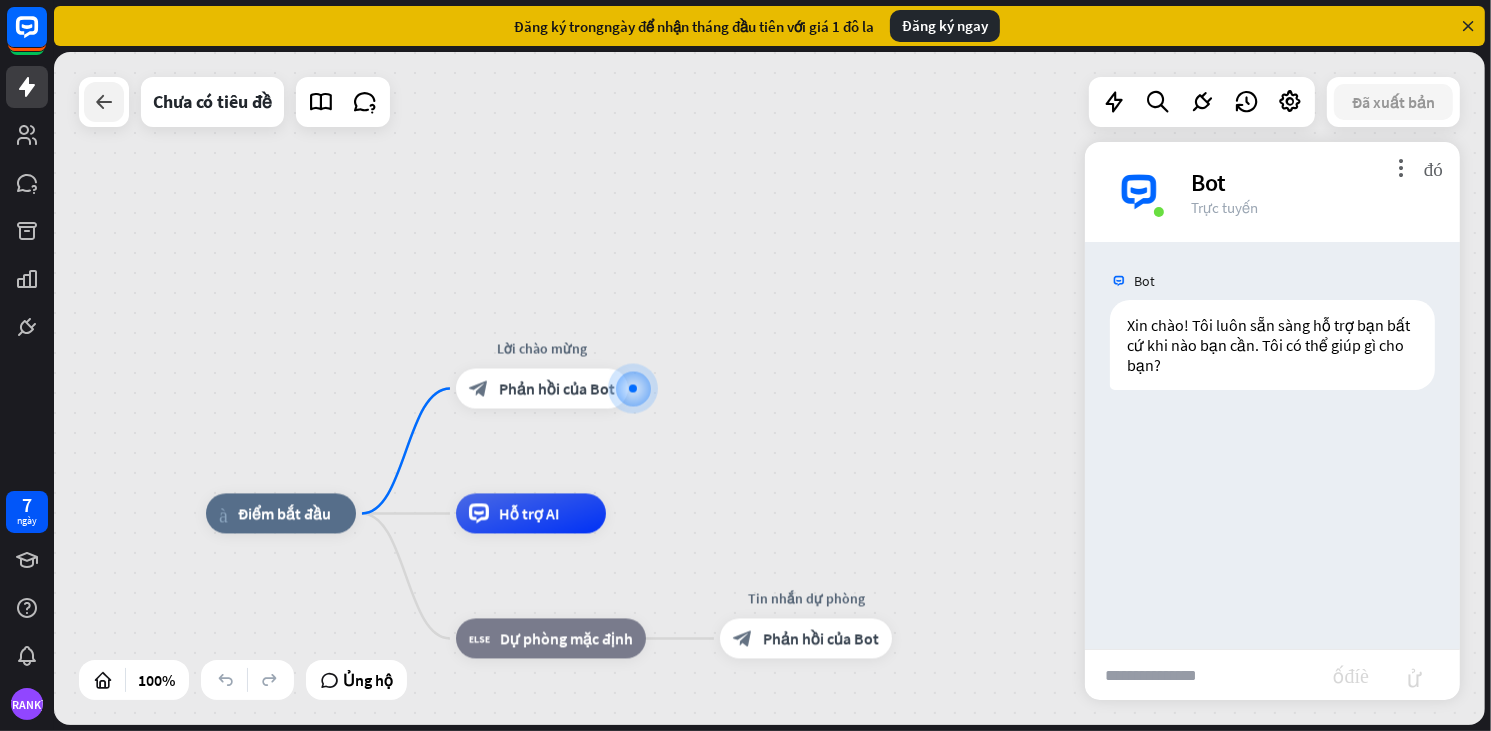 click at bounding box center (104, 102) 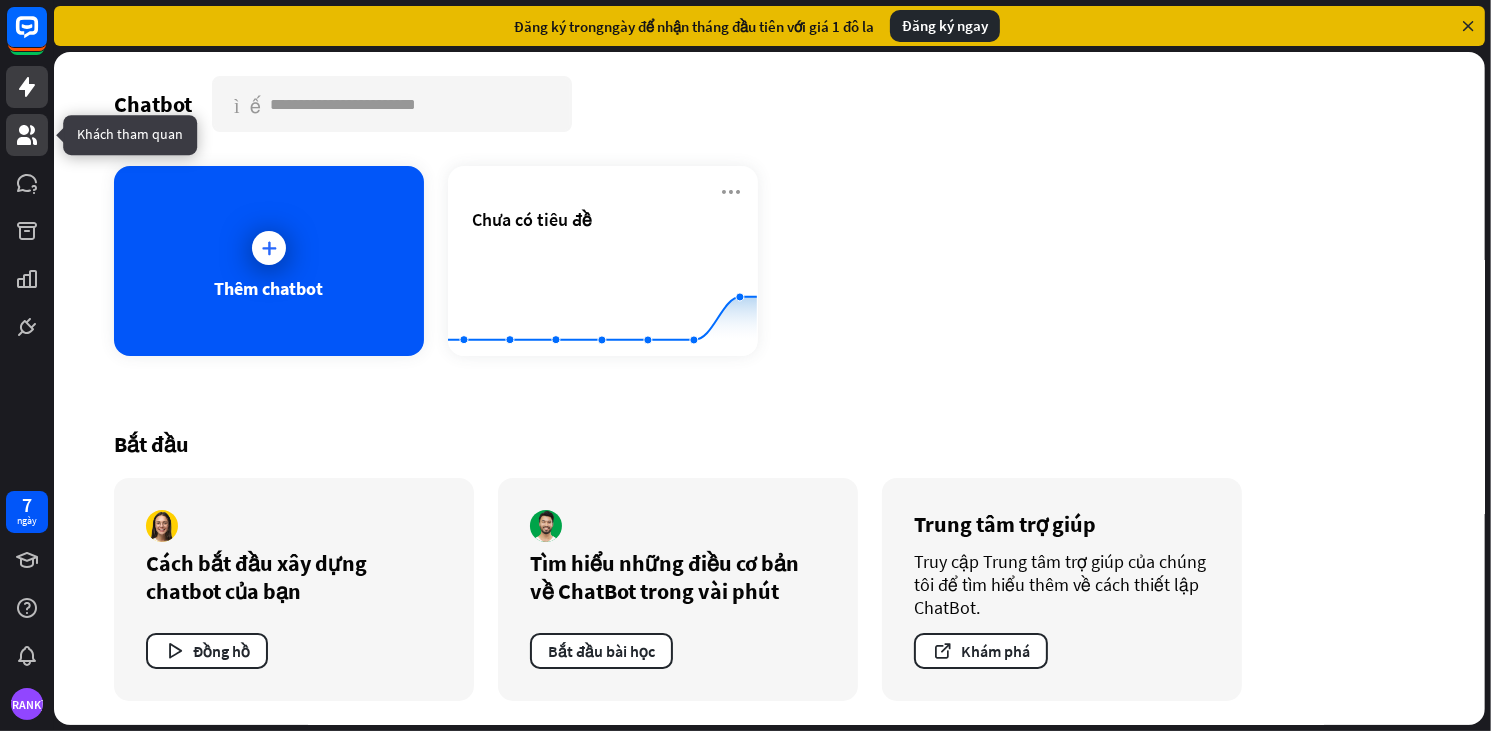 click 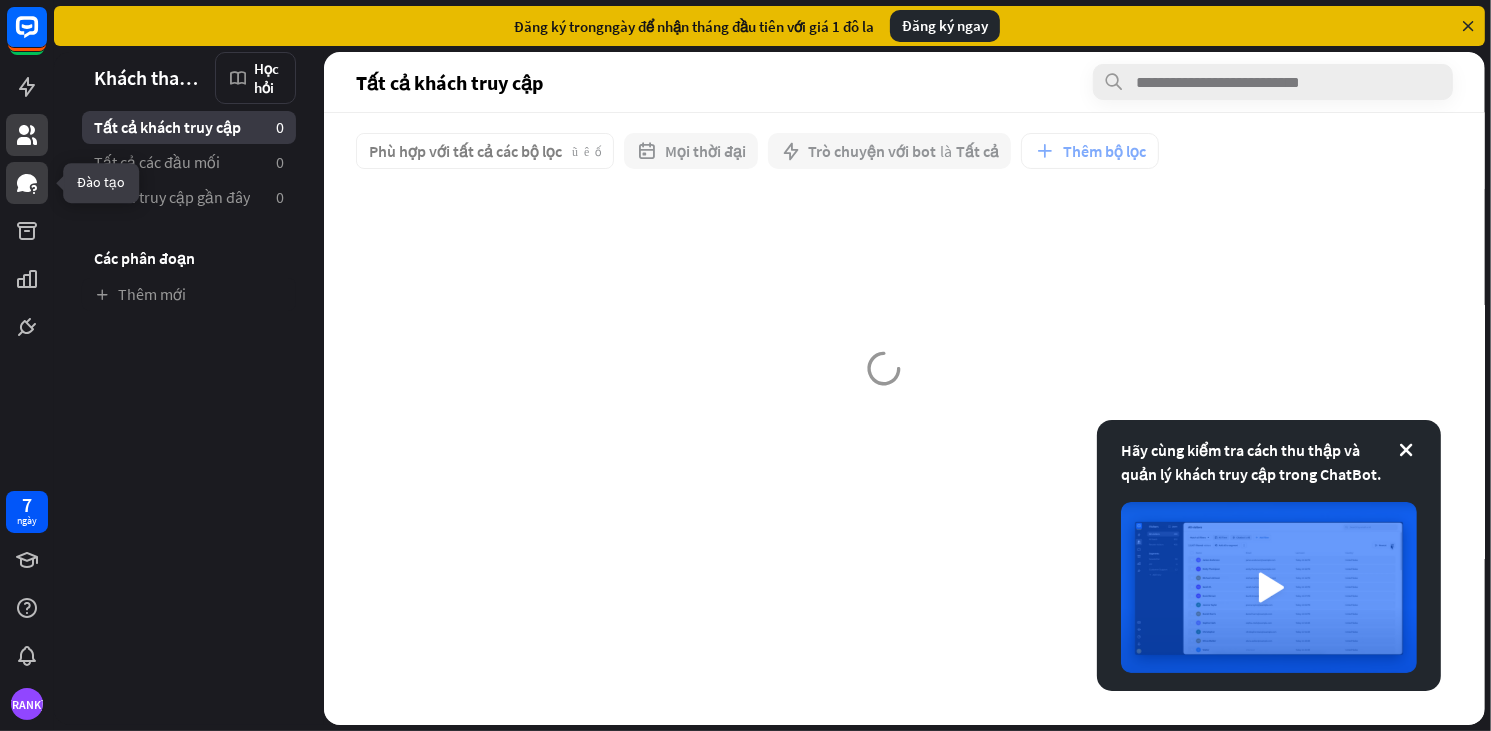 click at bounding box center [27, 183] 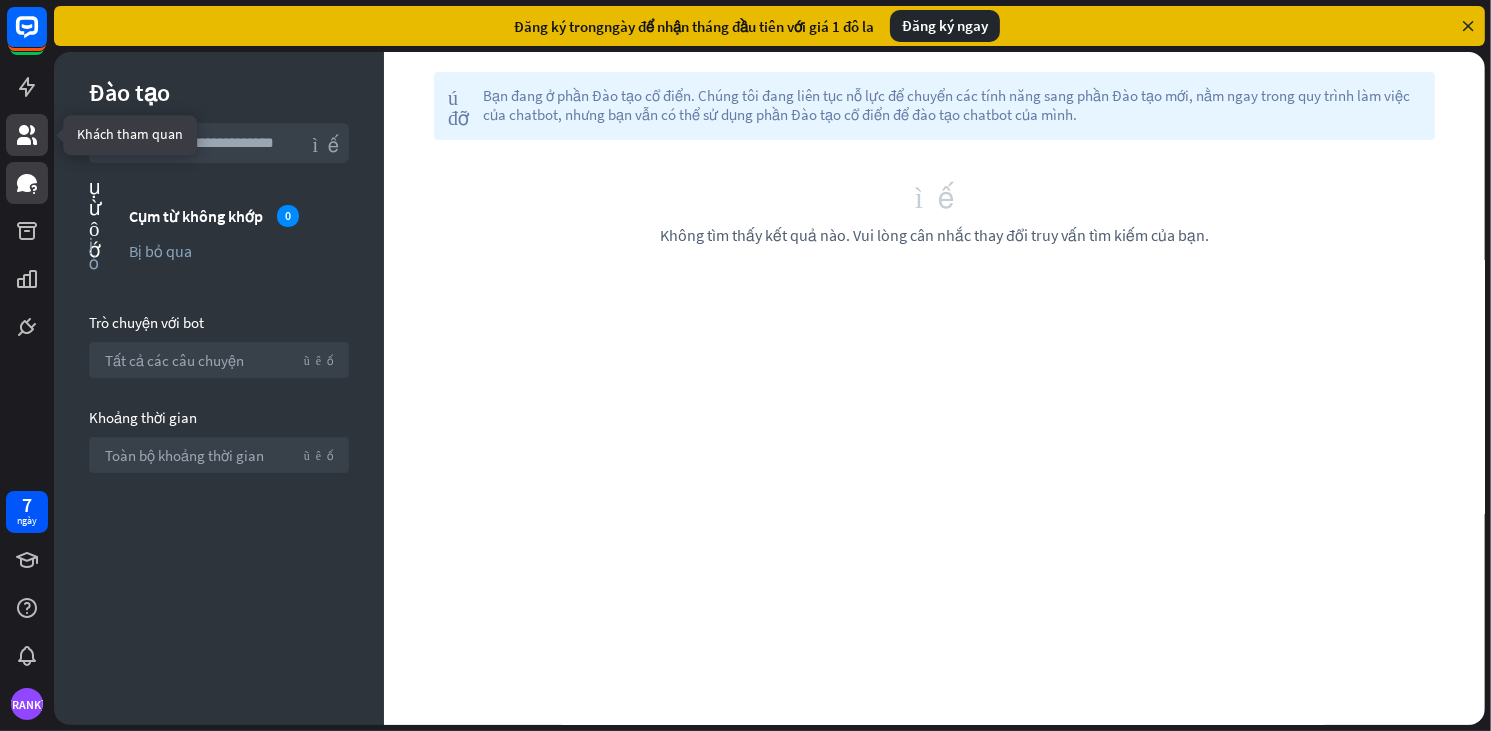 click 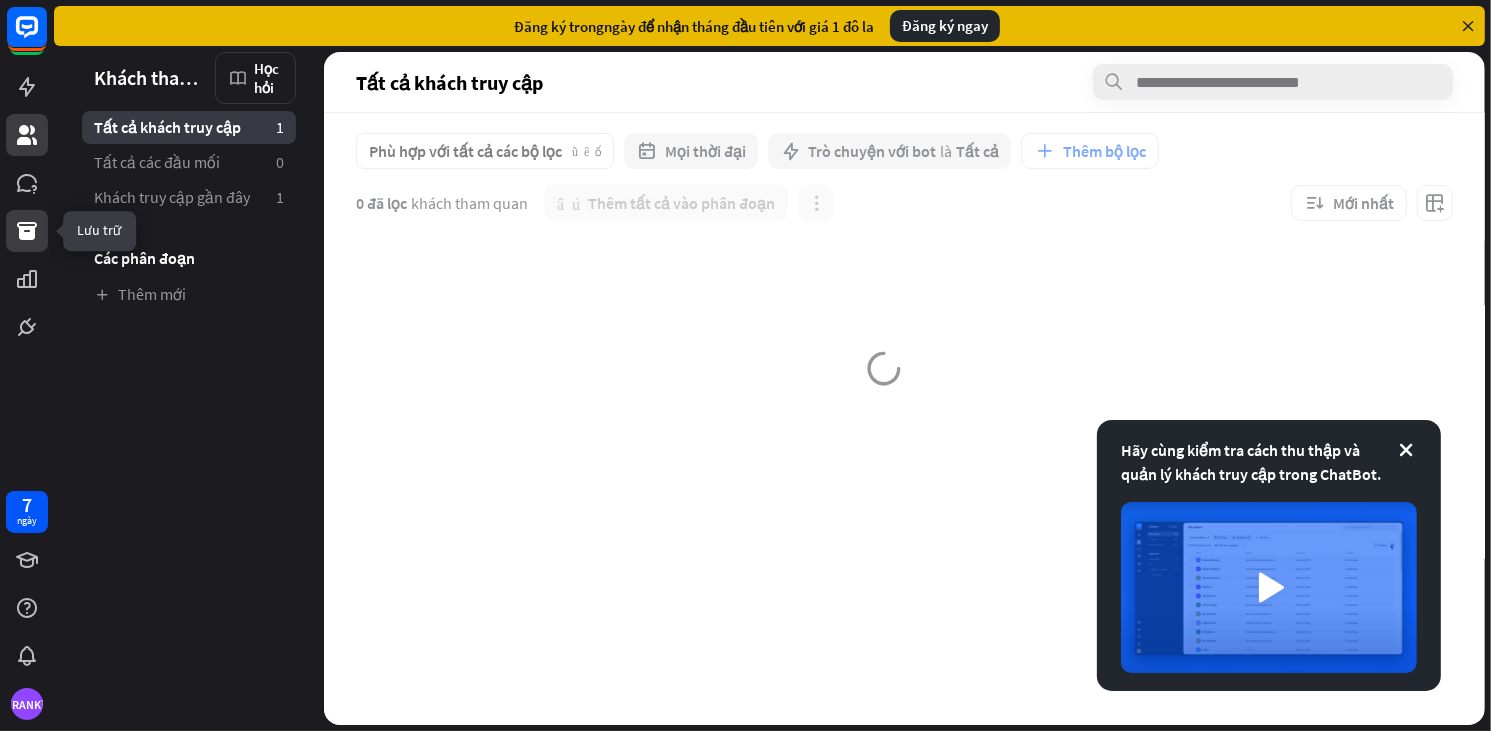 click at bounding box center (27, 231) 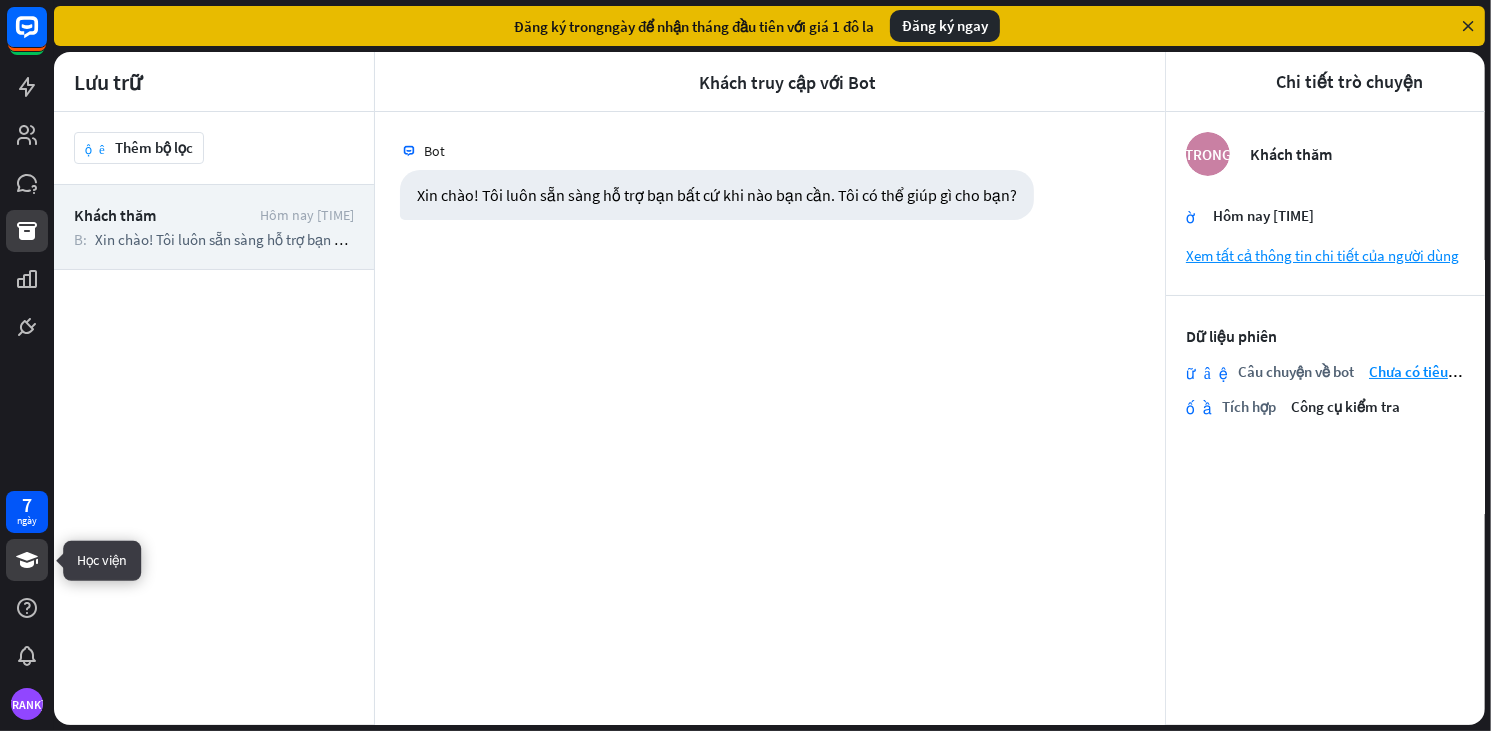 click at bounding box center (27, 560) 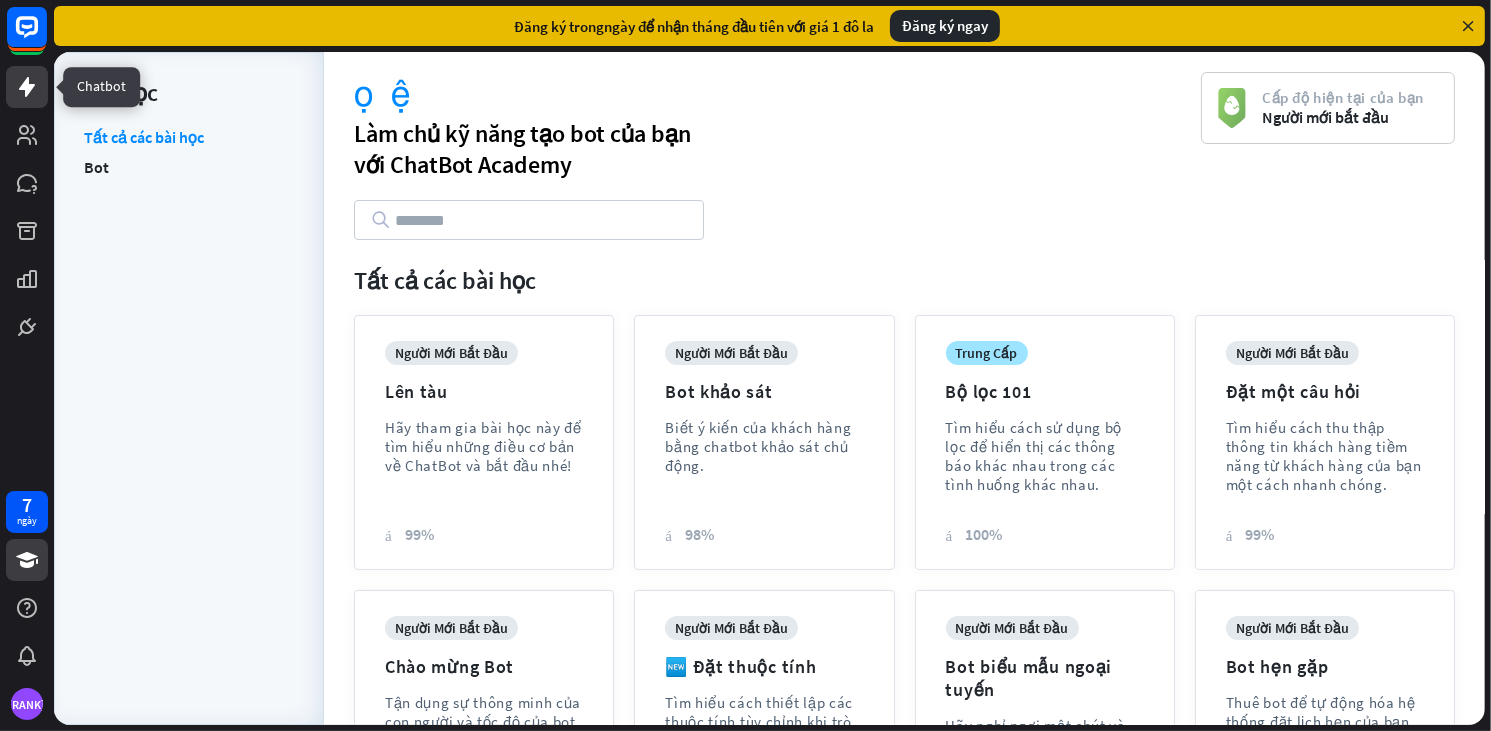 click at bounding box center [27, 87] 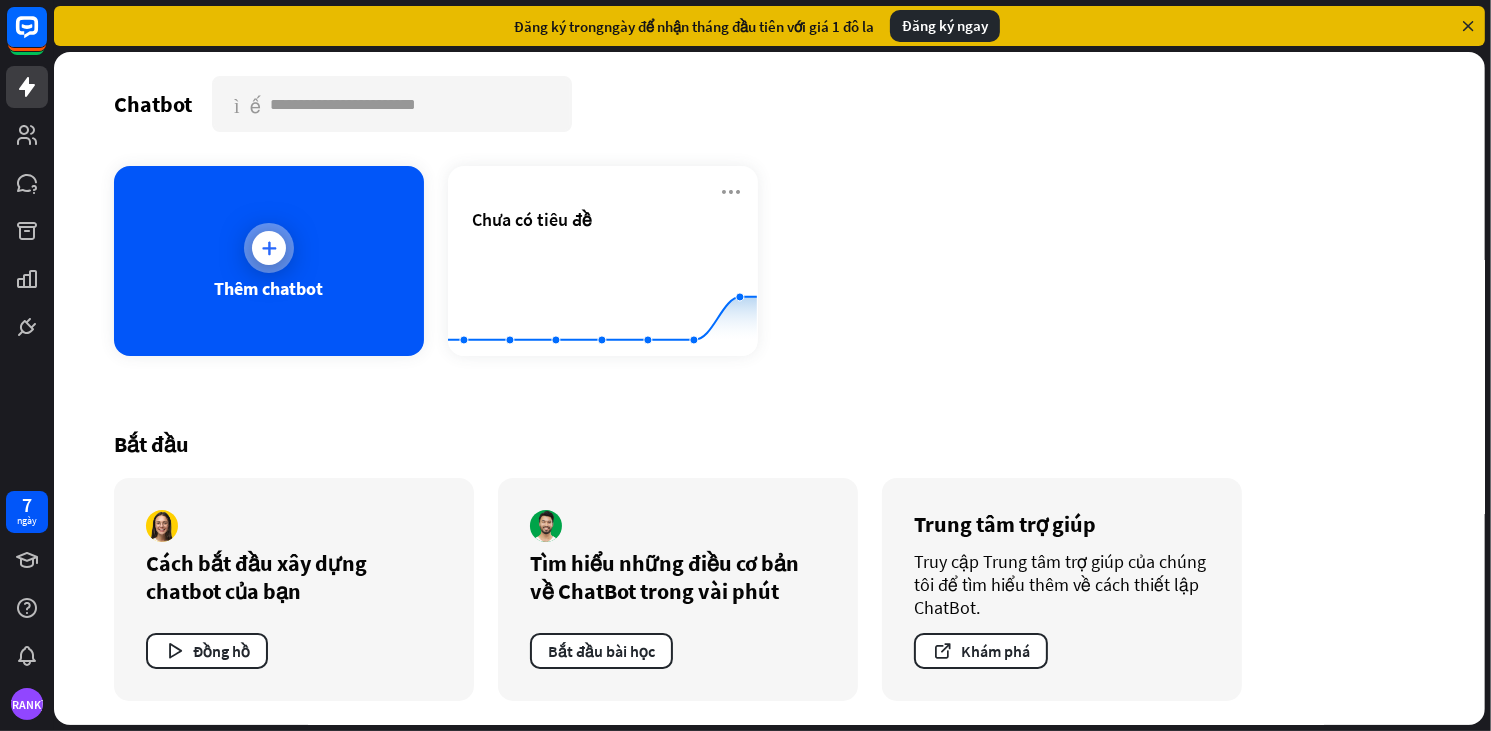 click on "Thêm chatbot" at bounding box center [269, 261] 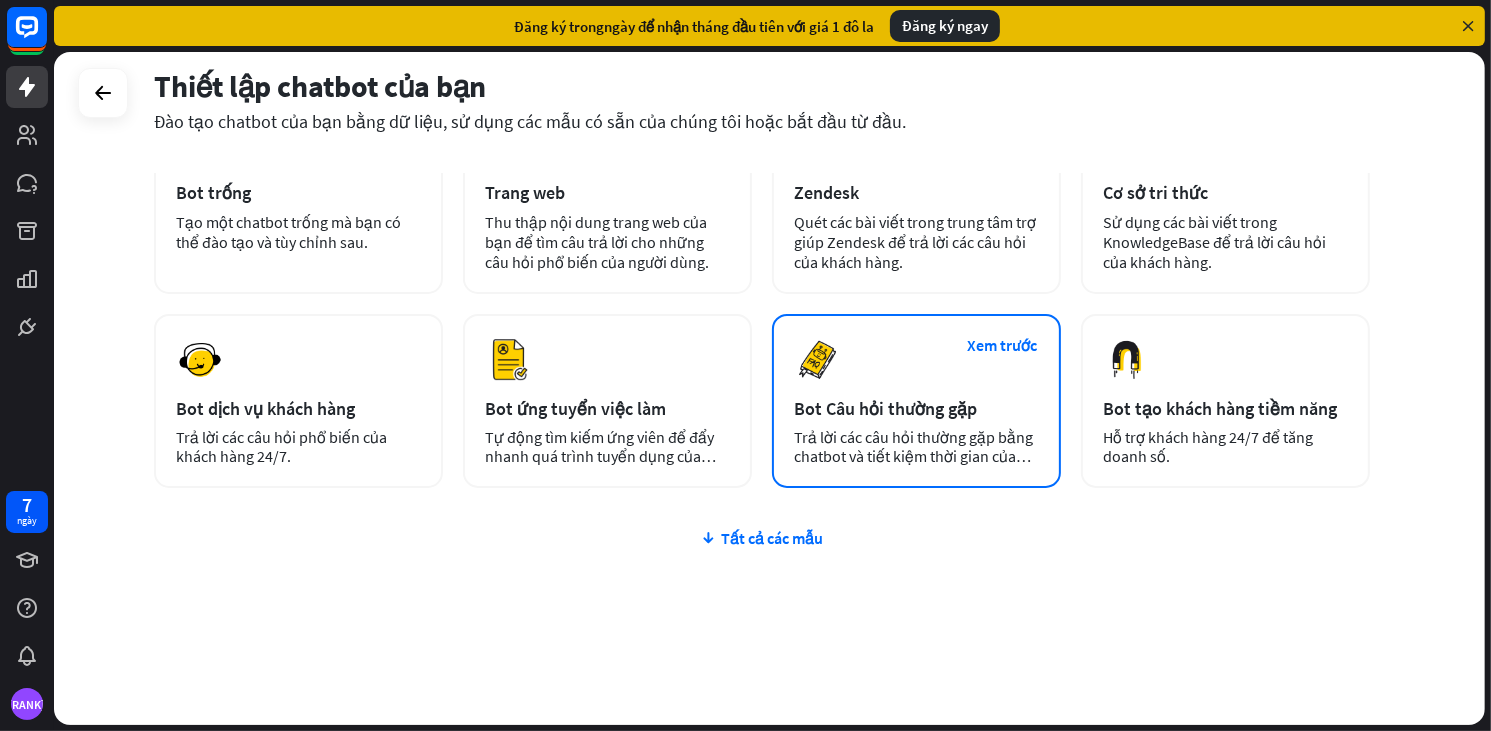scroll, scrollTop: 152, scrollLeft: 0, axis: vertical 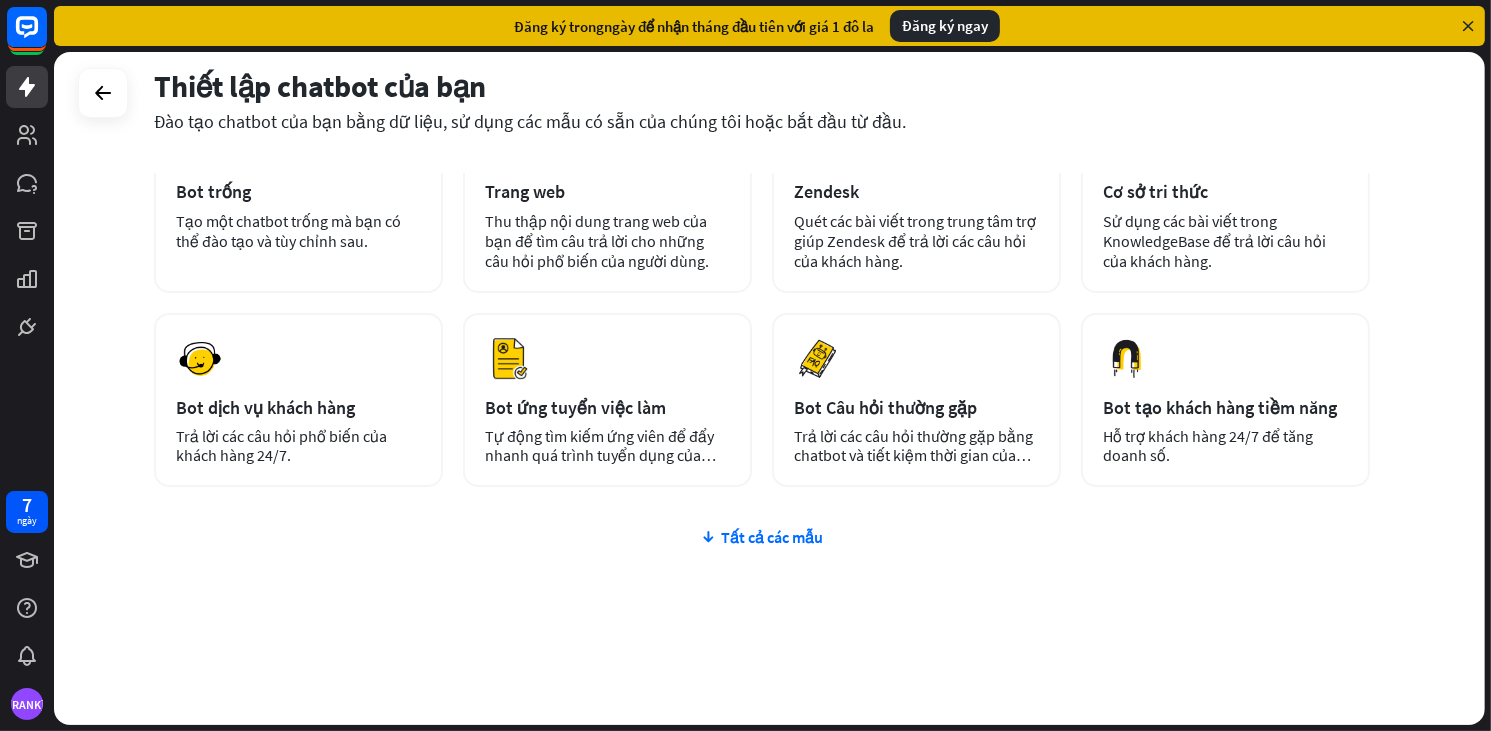 click on "cộng thêm   Bot trống
Tạo một chatbot trống mà bạn có thể đào tạo và tùy chỉnh sau.
Trí tuệ nhân tạo     Trang web
Thu thập nội dung trang web của bạn để tìm câu trả lời cho những câu hỏi phổ biến của người dùng.
Trí tuệ nhân tạo               Zendesk
Quét các bài viết trong trung tâm trợ giúp Zendesk để trả lời các câu hỏi của khách hàng.
Trí tuệ nhân tạo         Cơ sở tri thức
Sử dụng các bài viết trong KnowledgeBase để trả lời câu hỏi của khách hàng.
Xem trước
Bot dịch vụ khách hàng" at bounding box center (762, 419) 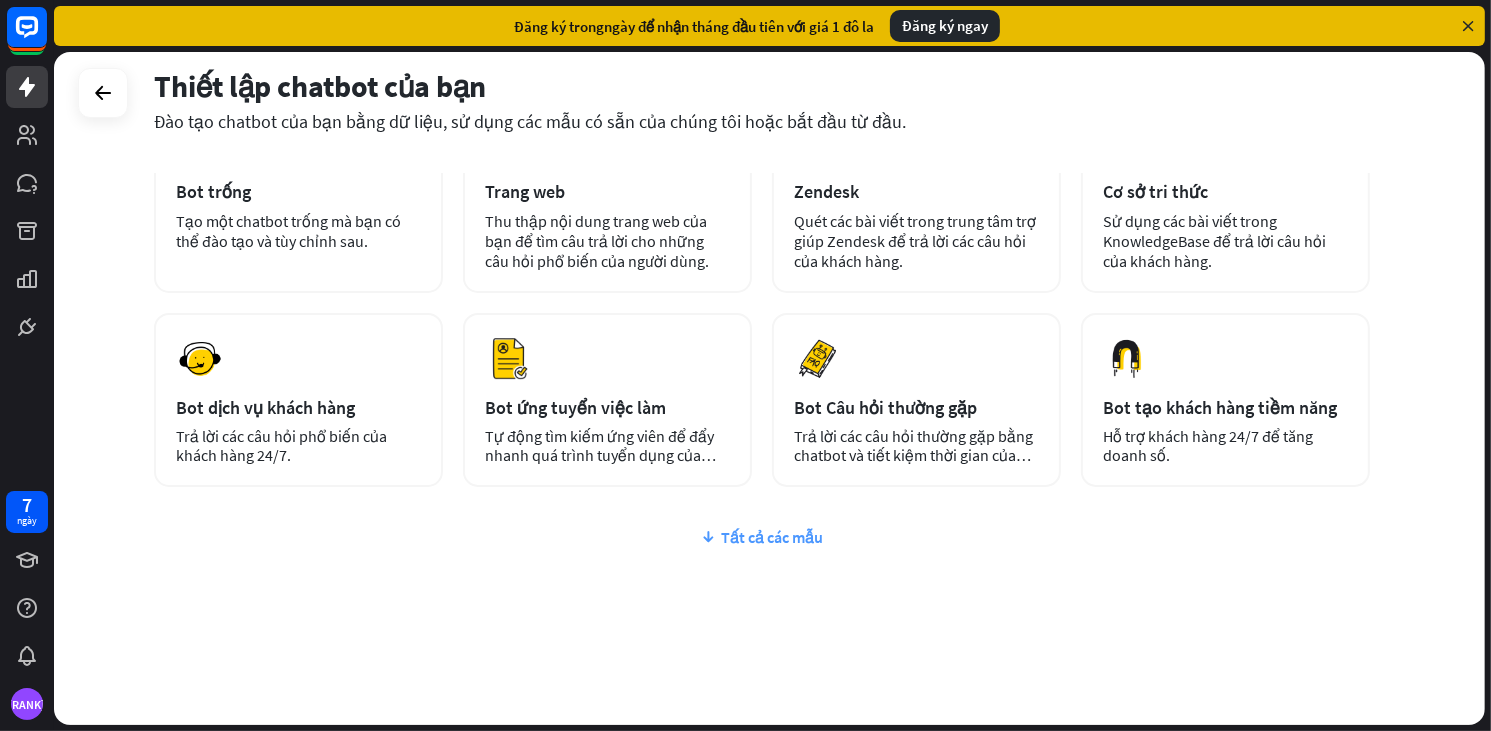 click on "Tất cả các mẫu" at bounding box center [773, 537] 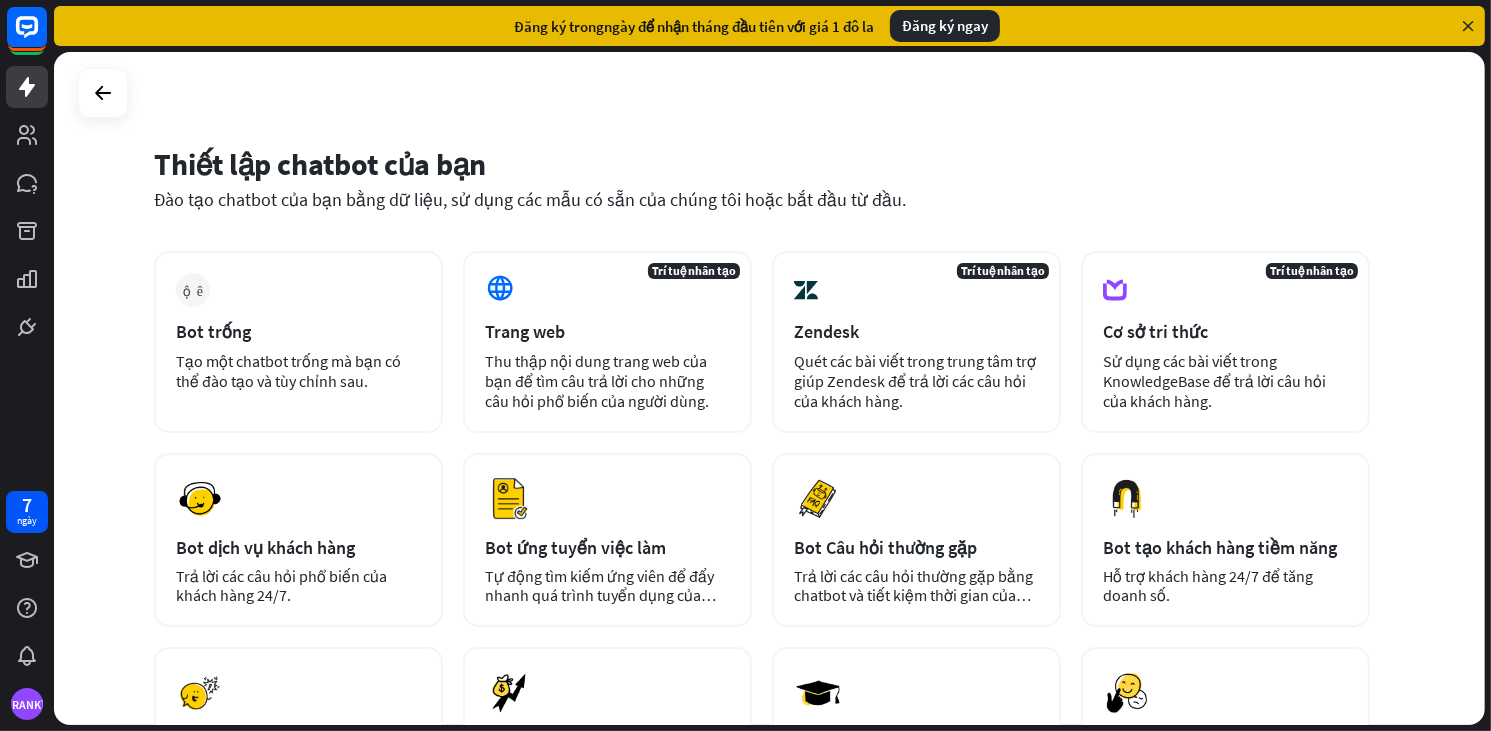 scroll, scrollTop: 0, scrollLeft: 0, axis: both 